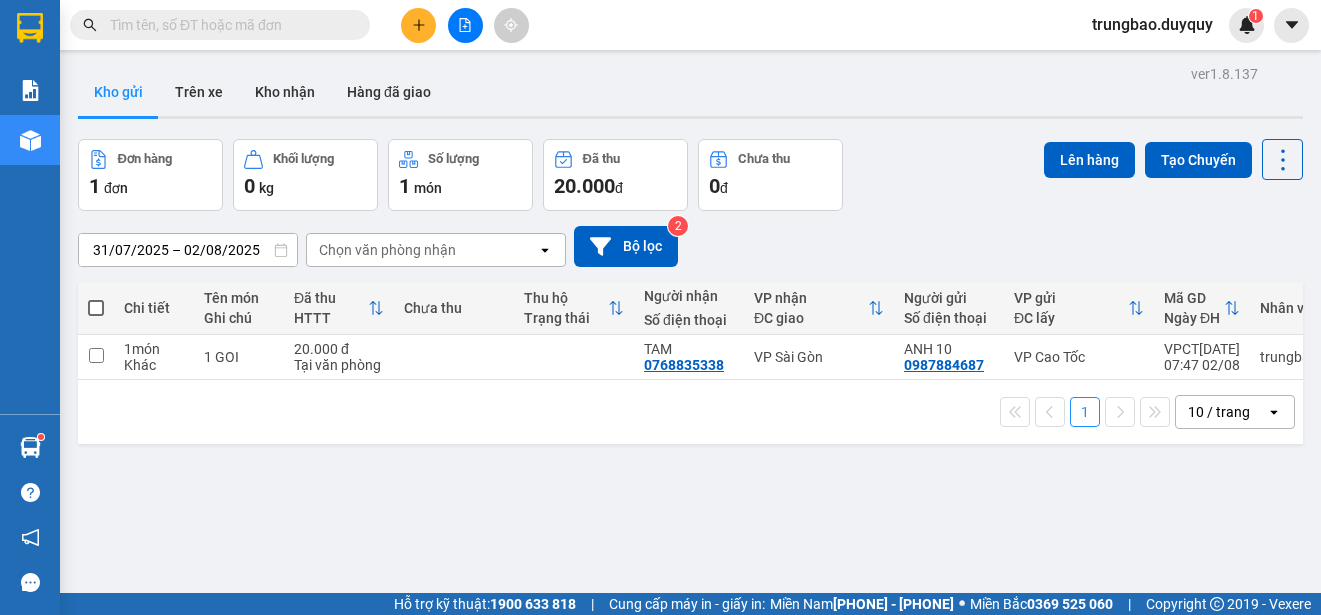 scroll, scrollTop: 0, scrollLeft: 0, axis: both 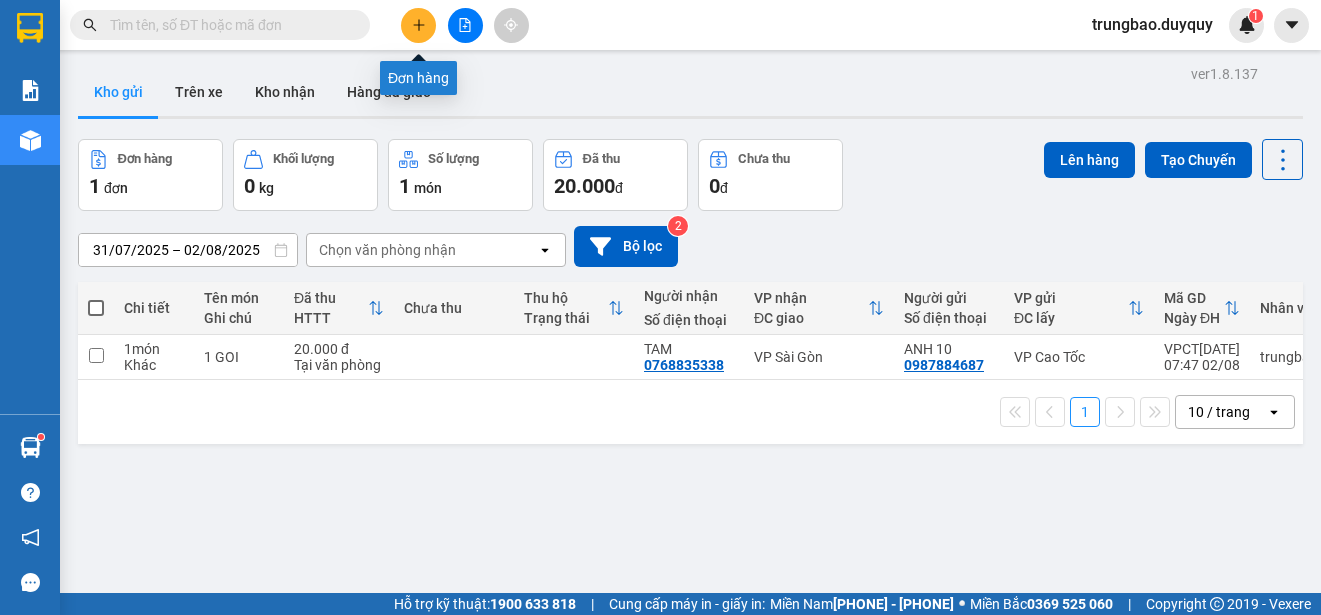 click 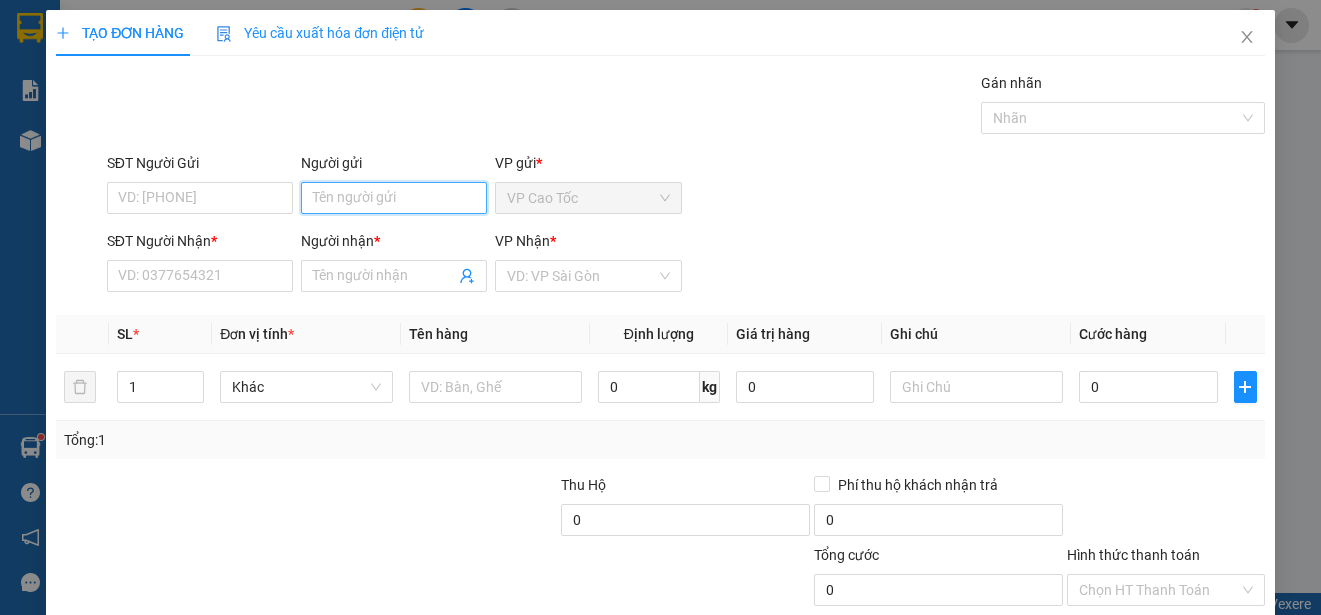 click on "Người gửi" at bounding box center [394, 198] 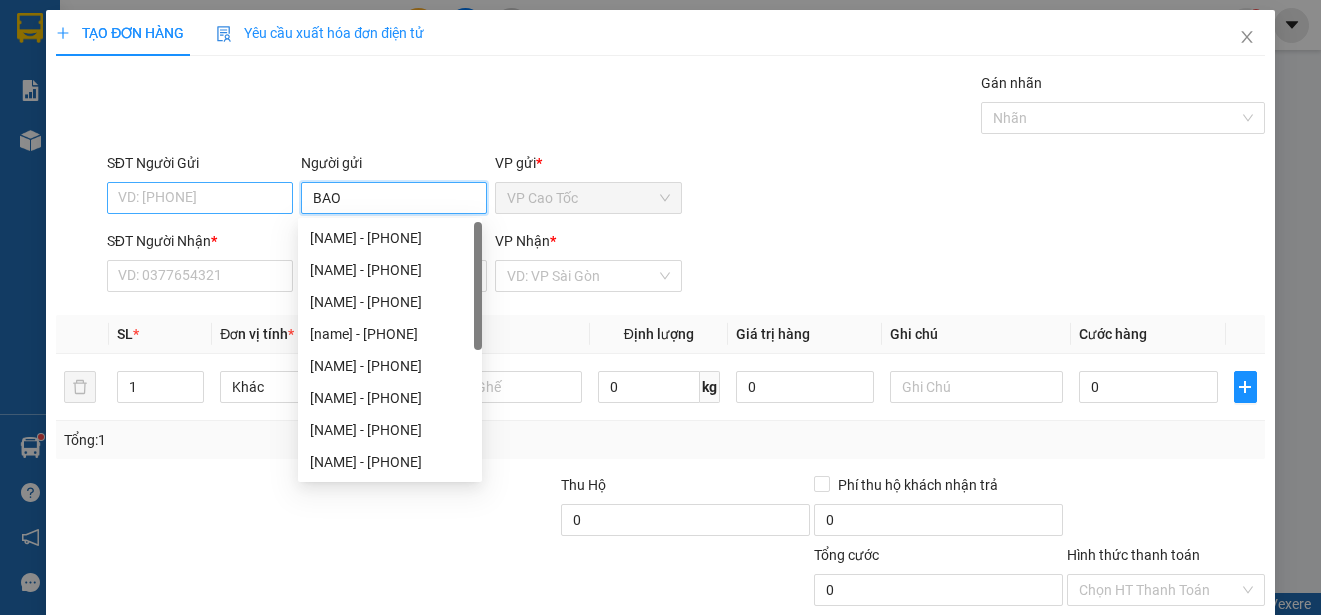 type on "BAO" 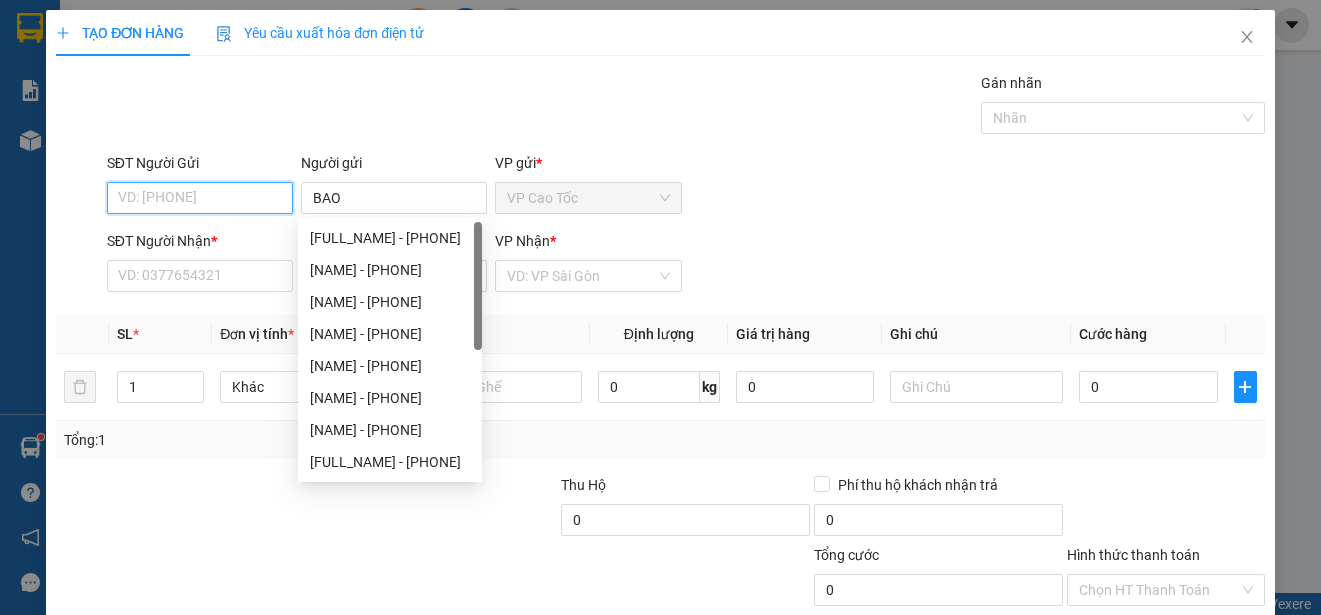 click on "SĐT Người Gửi" at bounding box center [200, 198] 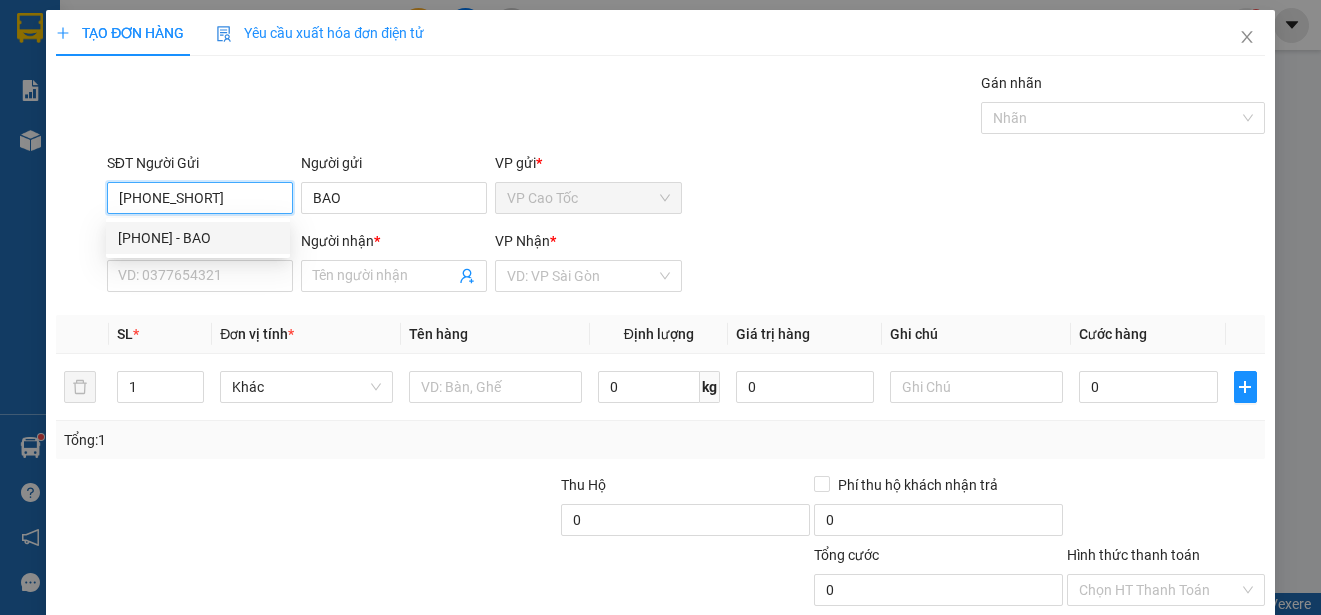 click on "[PHONE] - BAO" at bounding box center [198, 238] 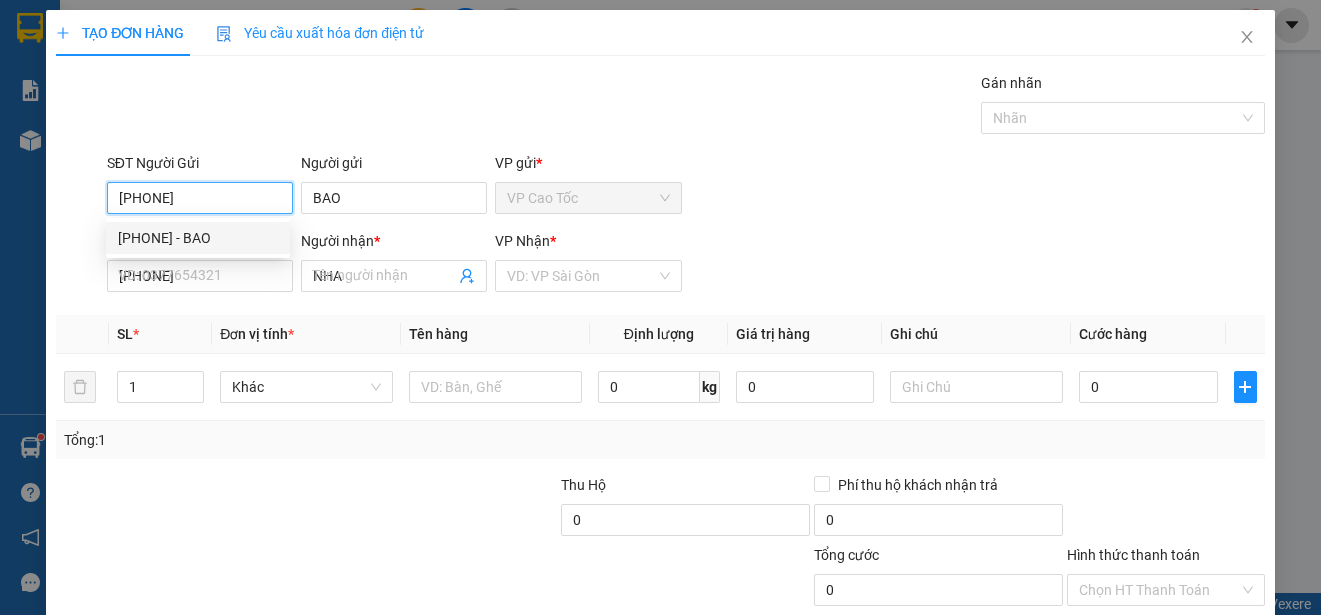 type on "60.000" 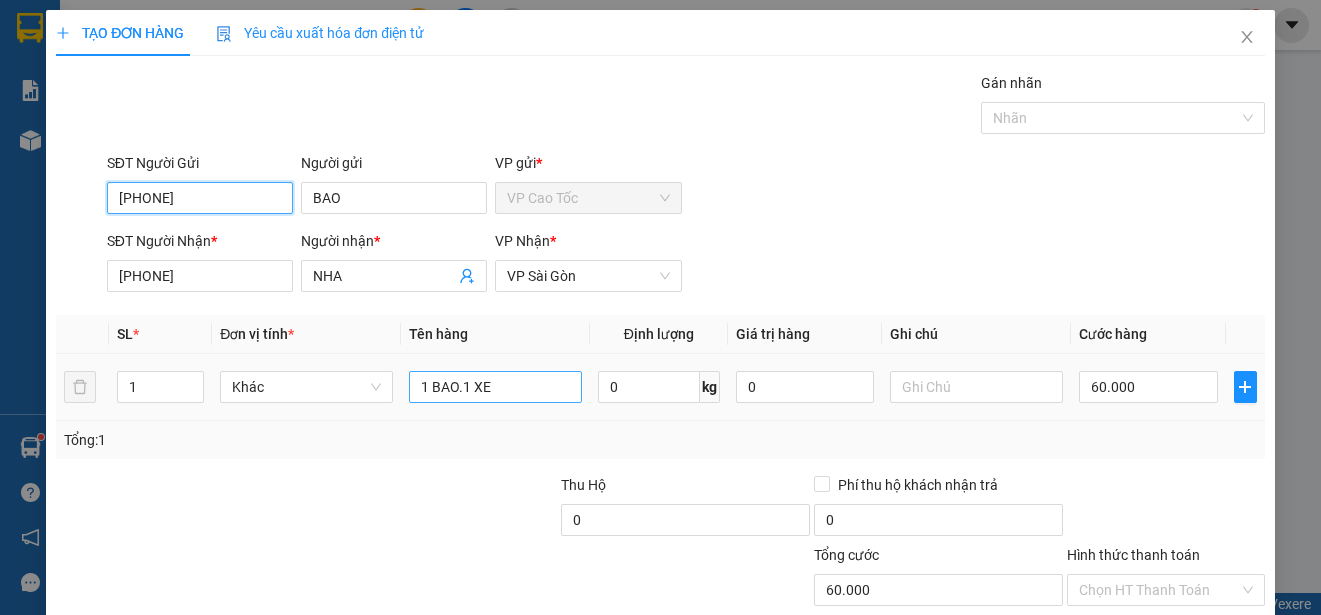 type on "[PHONE]" 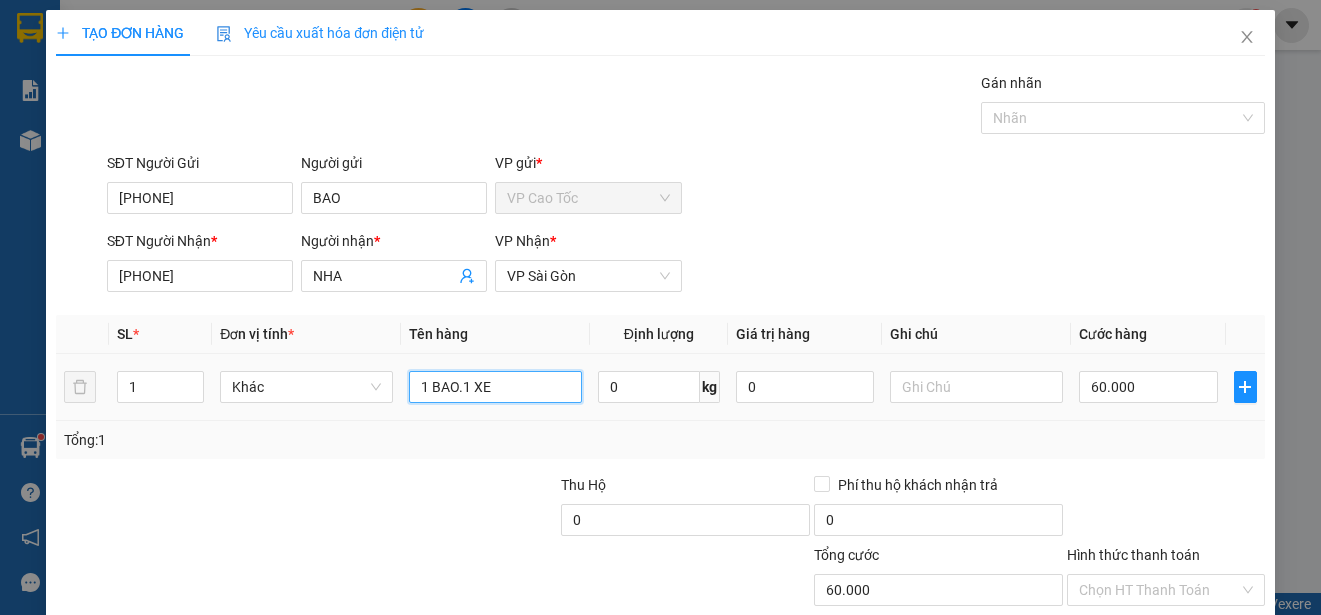 click on "1 BAO.1 XE" at bounding box center (495, 387) 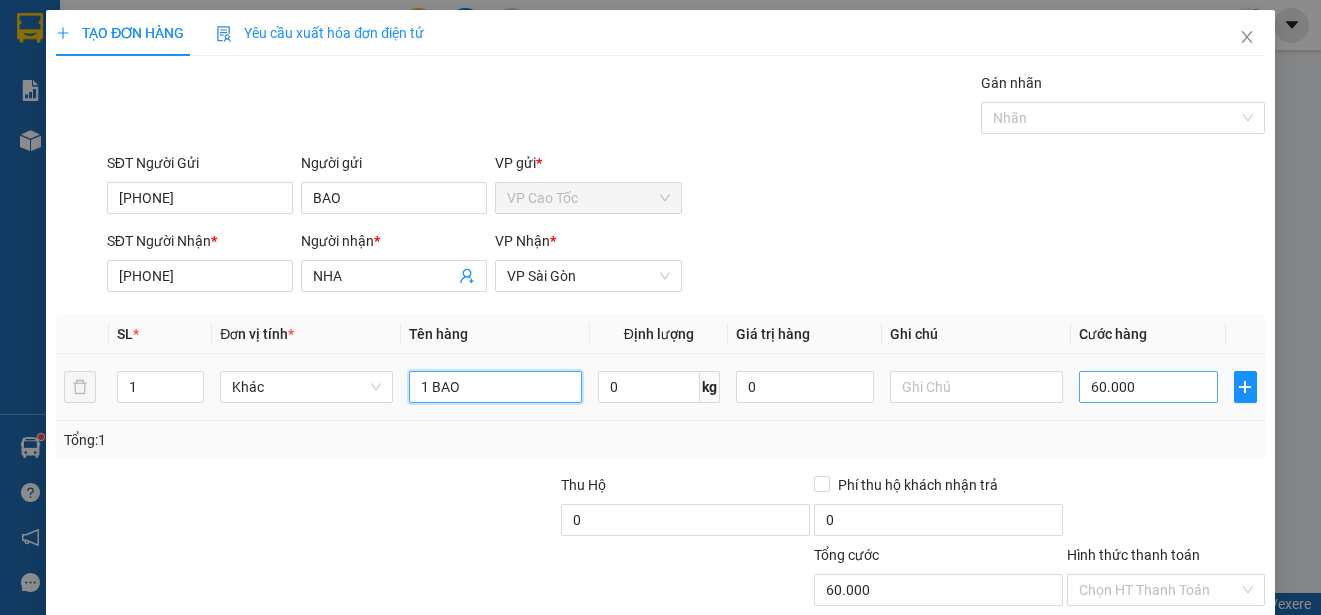 type on "1 BAO" 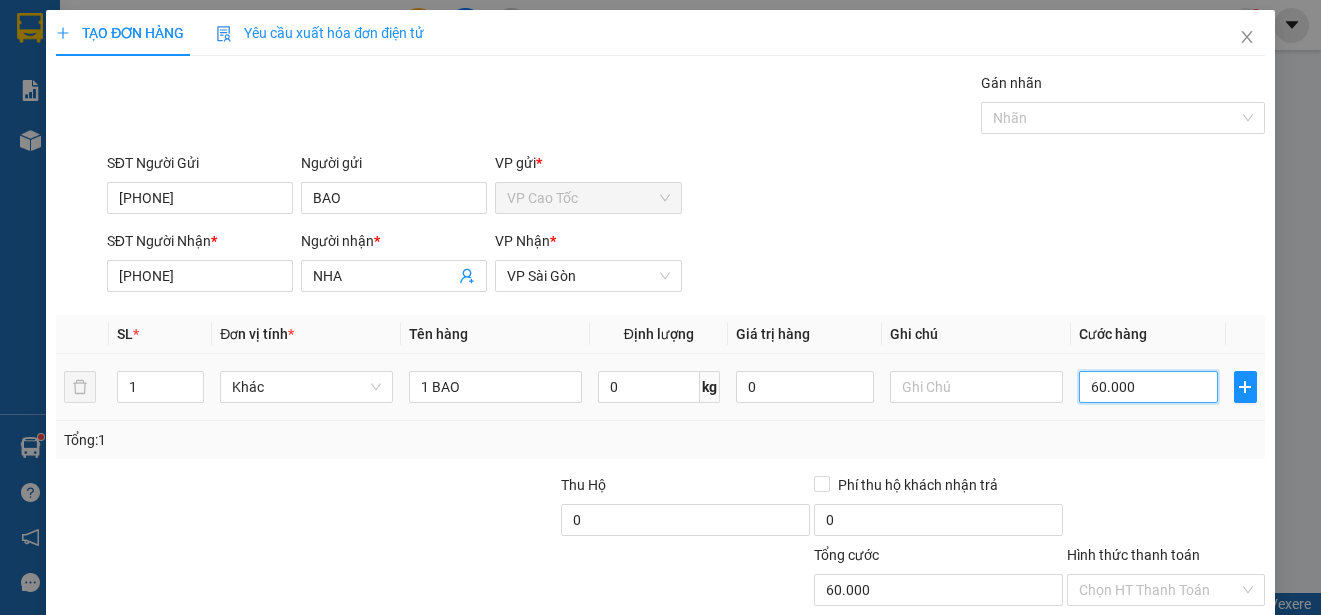 click on "60.000" at bounding box center [1148, 387] 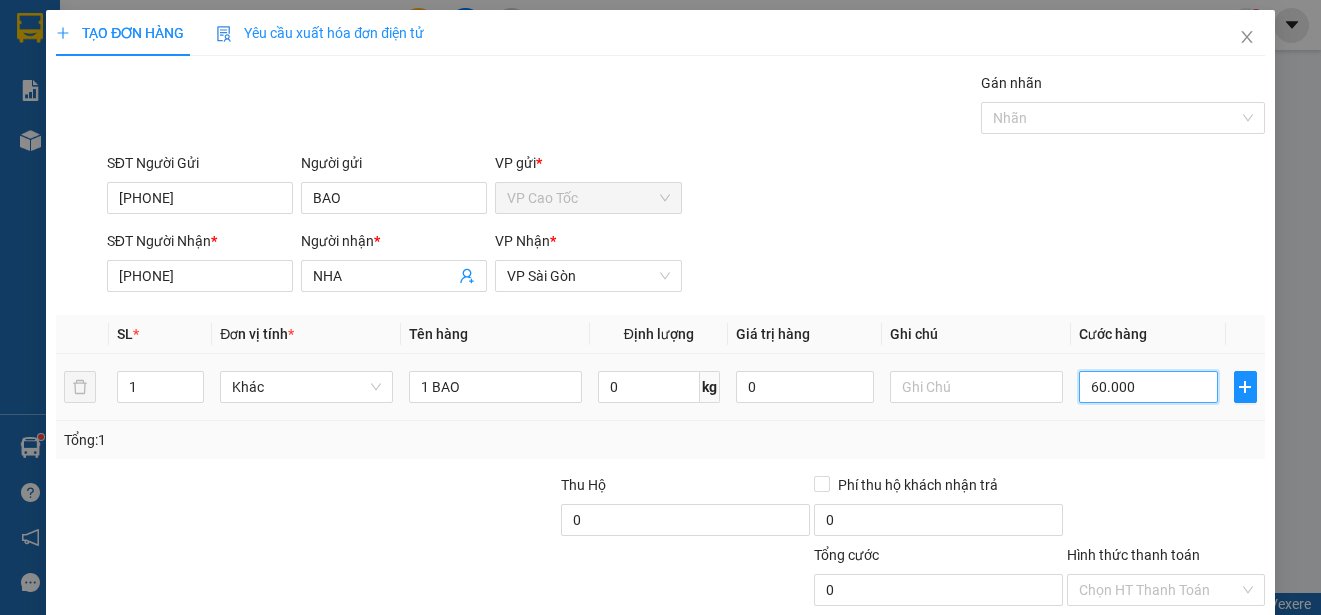 type on "0" 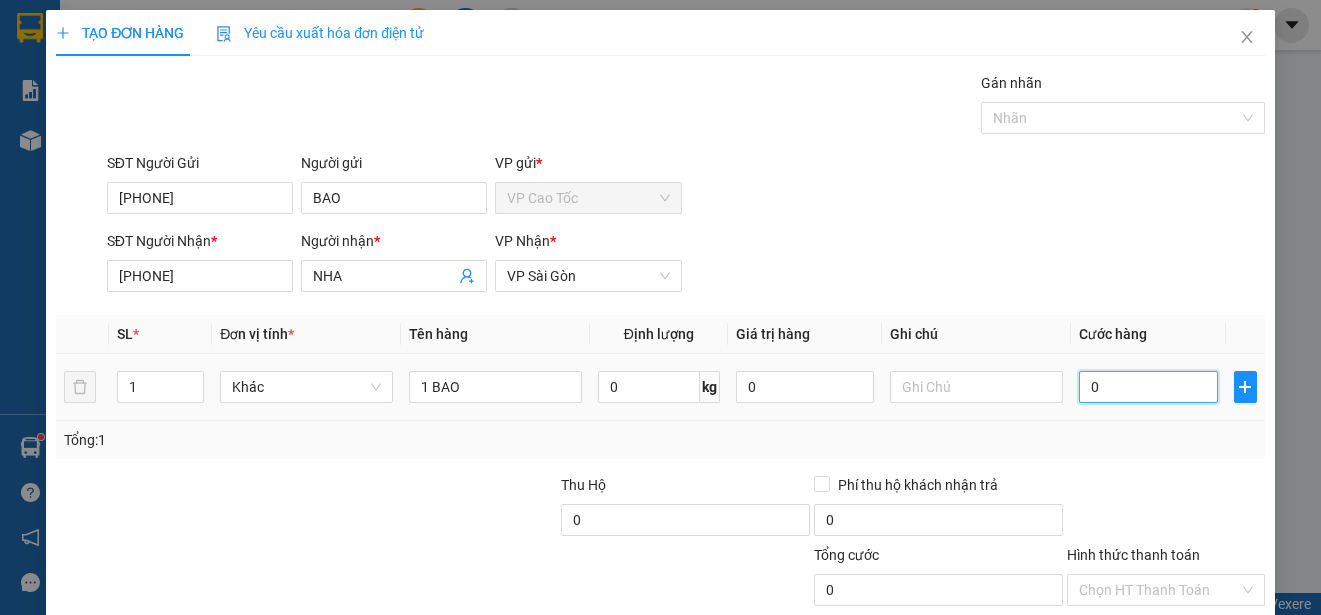 click on "0" at bounding box center (1148, 387) 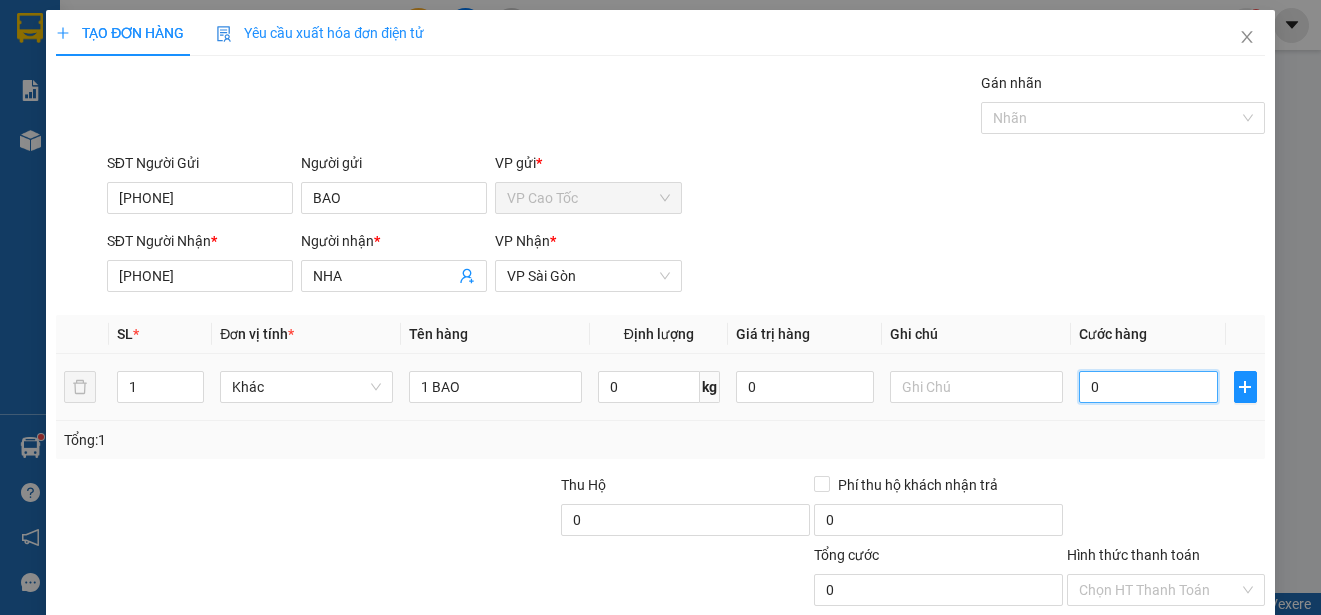 type on "50" 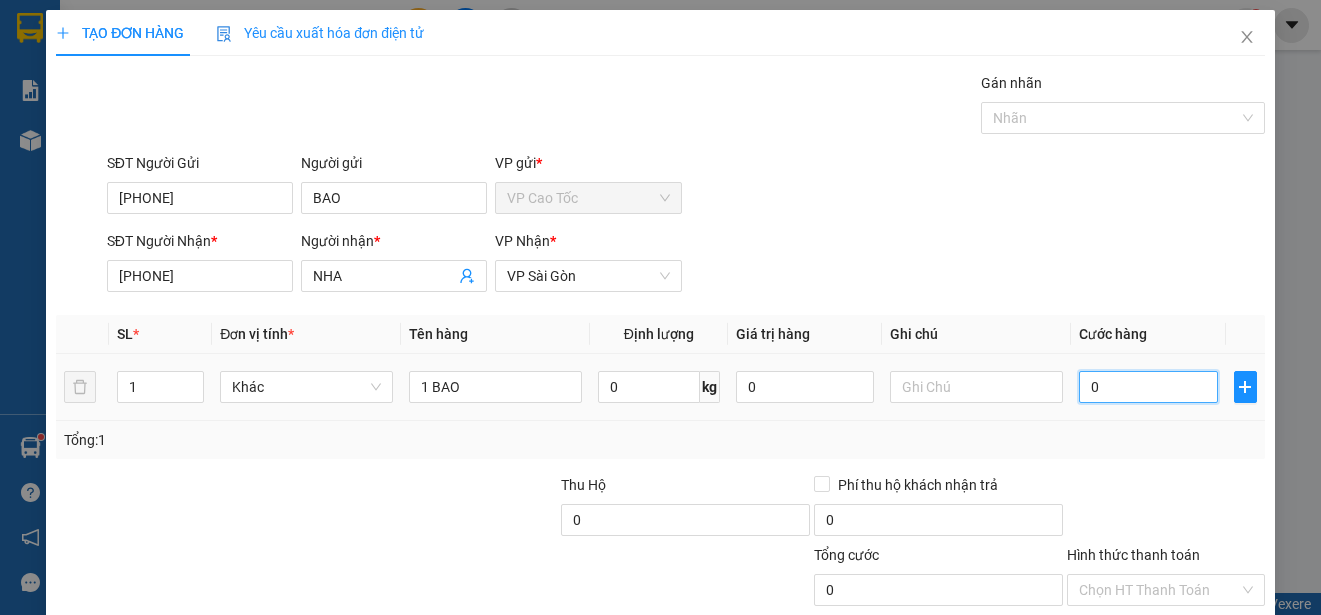 type on "50" 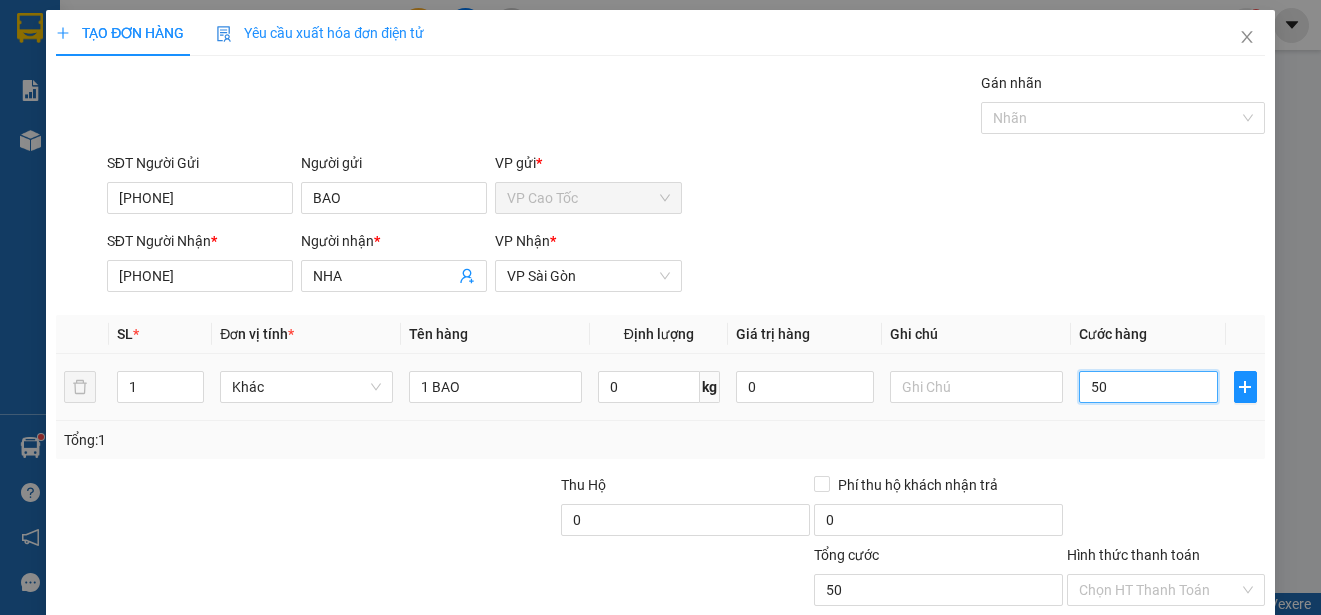 type on "500" 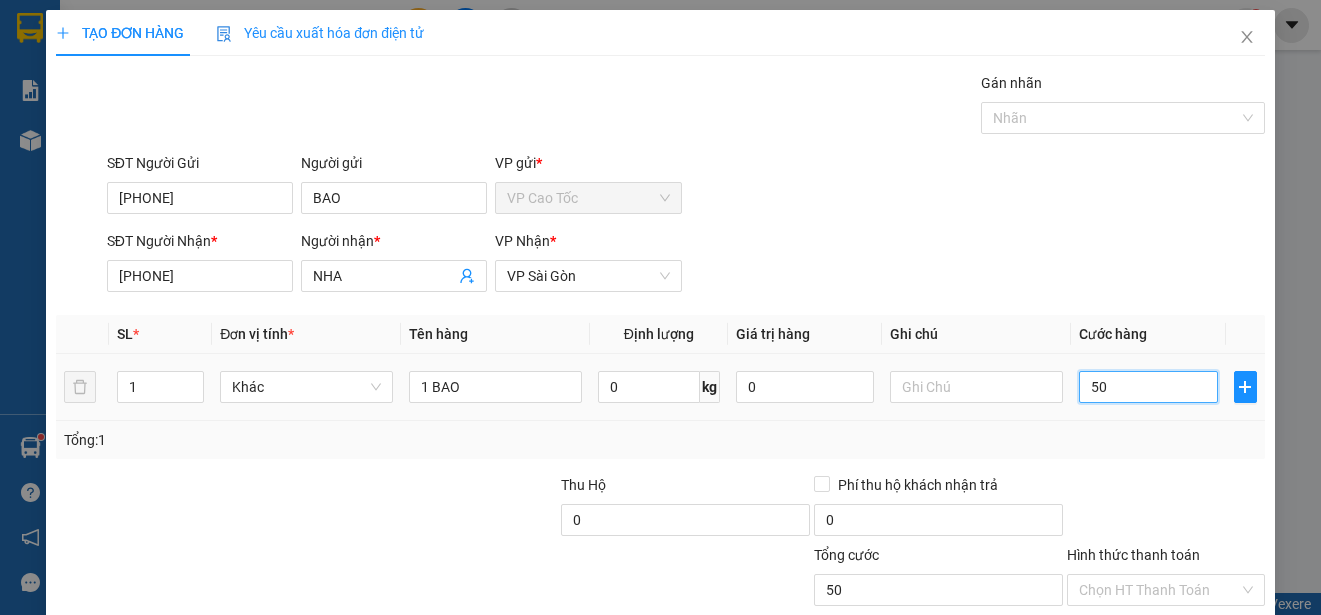 type on "500" 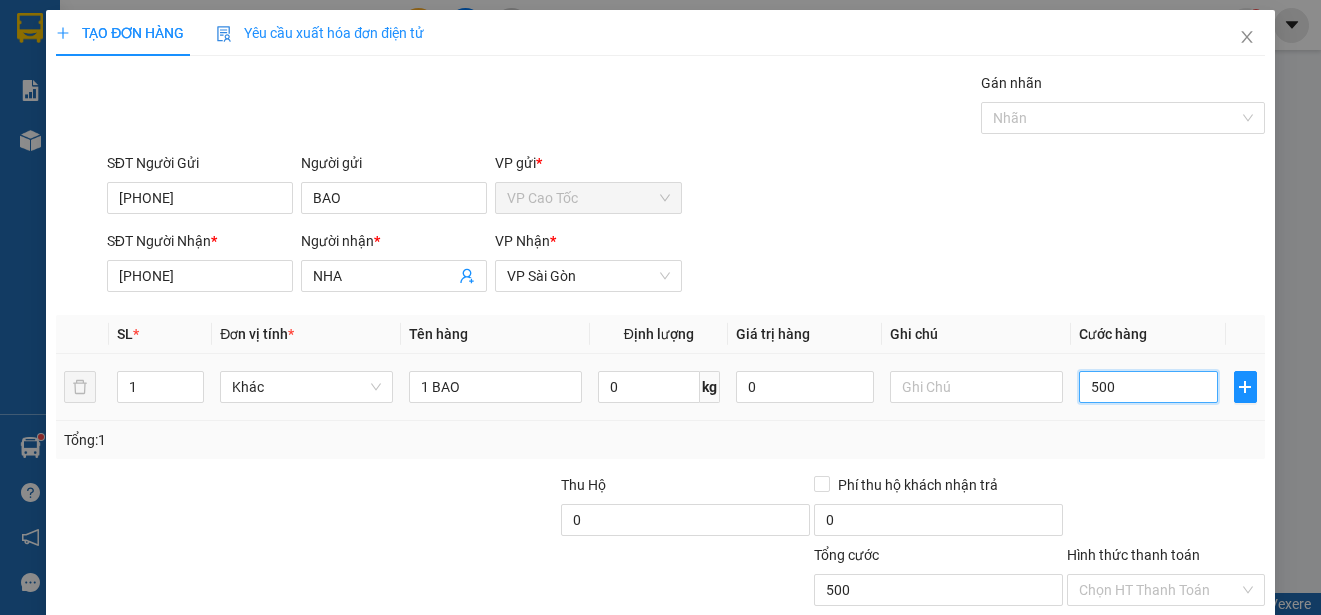 type on "5.000" 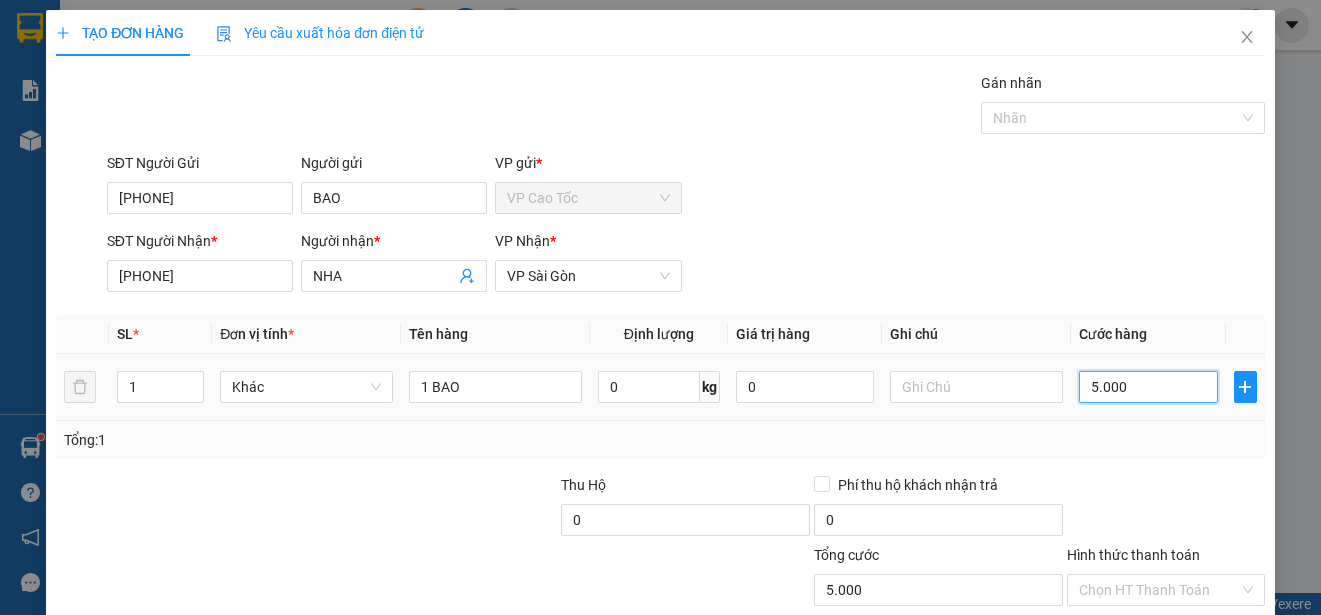 type on "50.000" 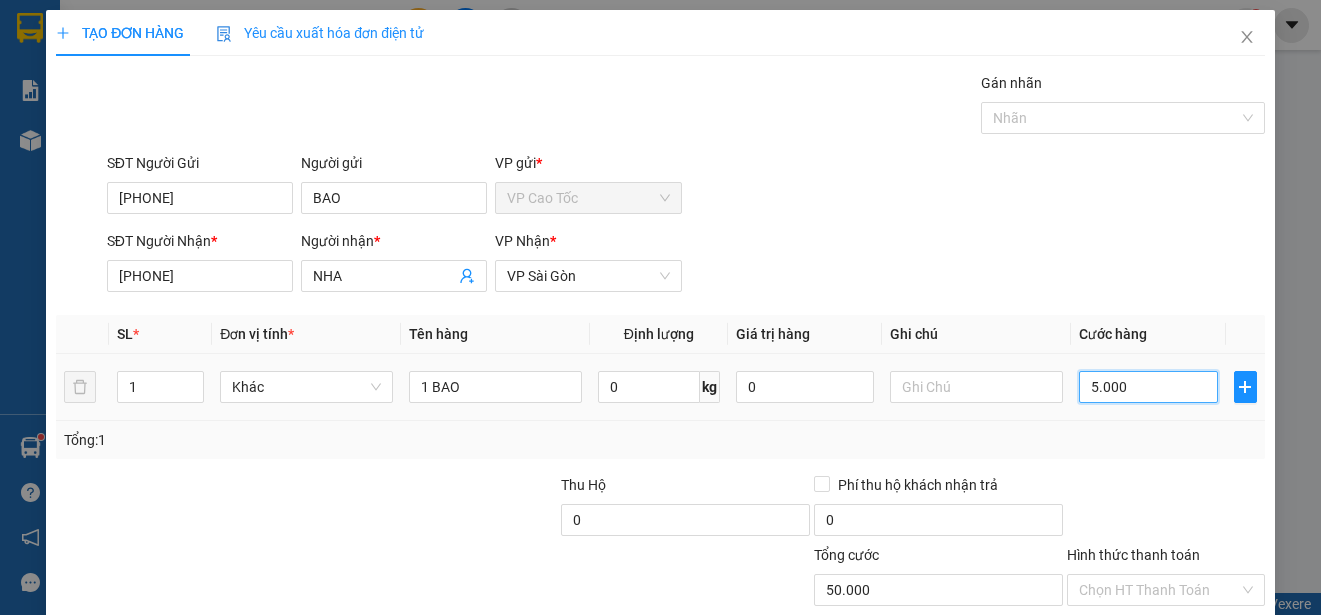 type on "50.000" 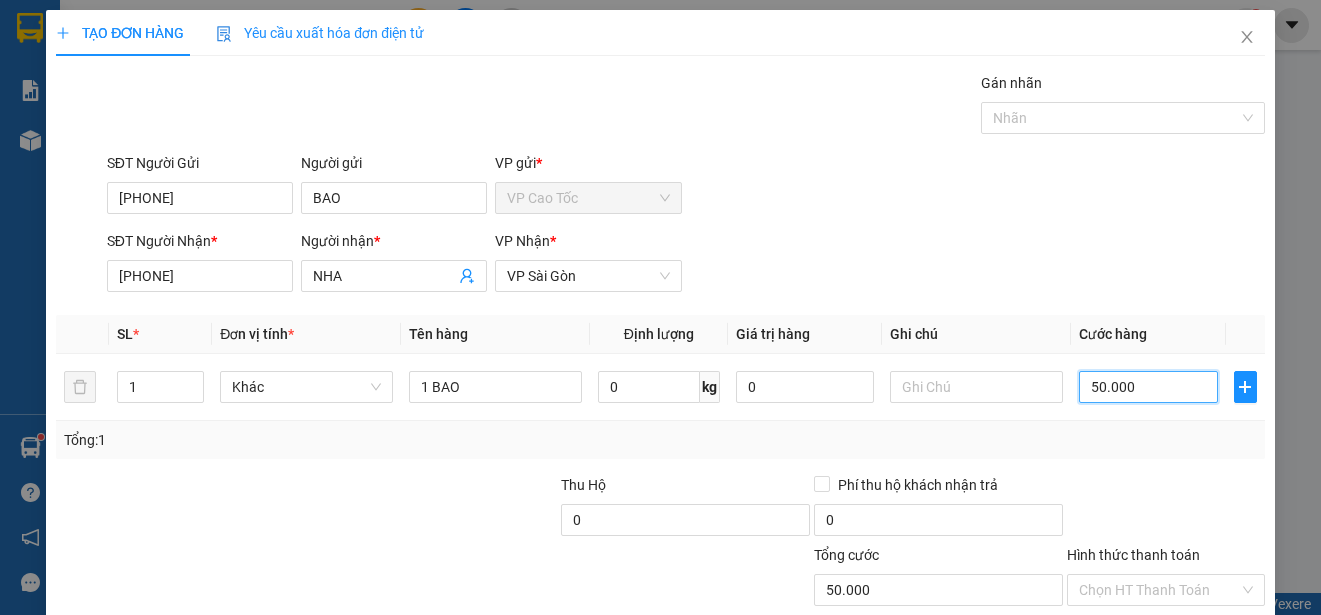 scroll, scrollTop: 125, scrollLeft: 0, axis: vertical 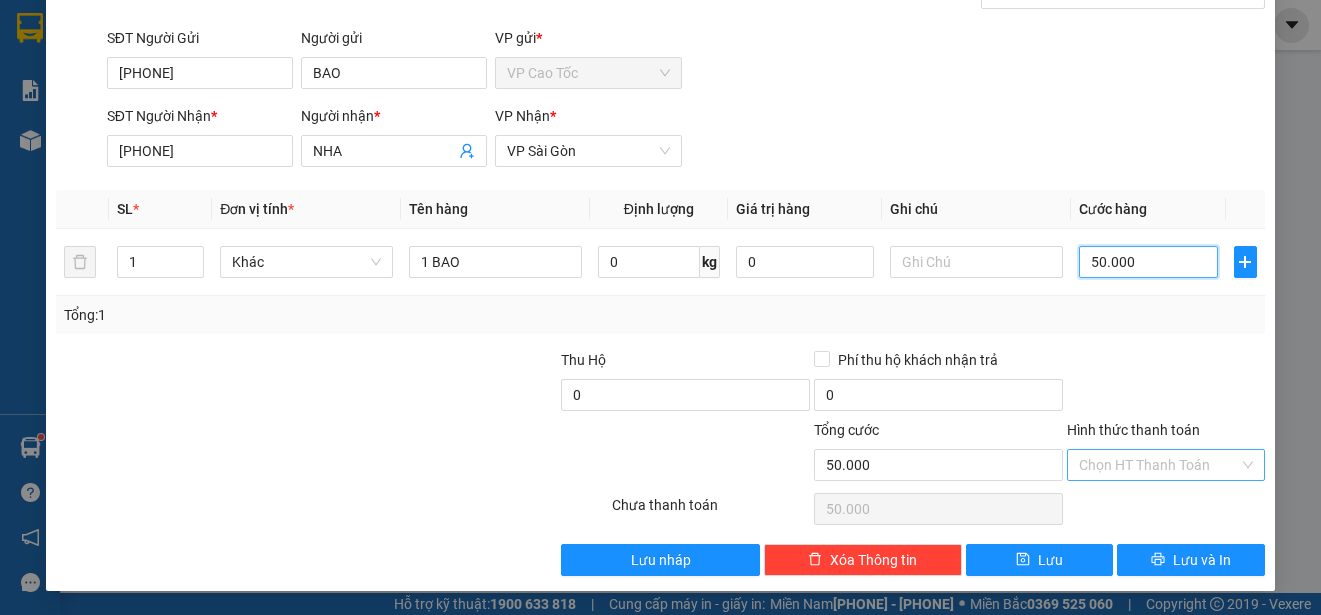 type on "50.000" 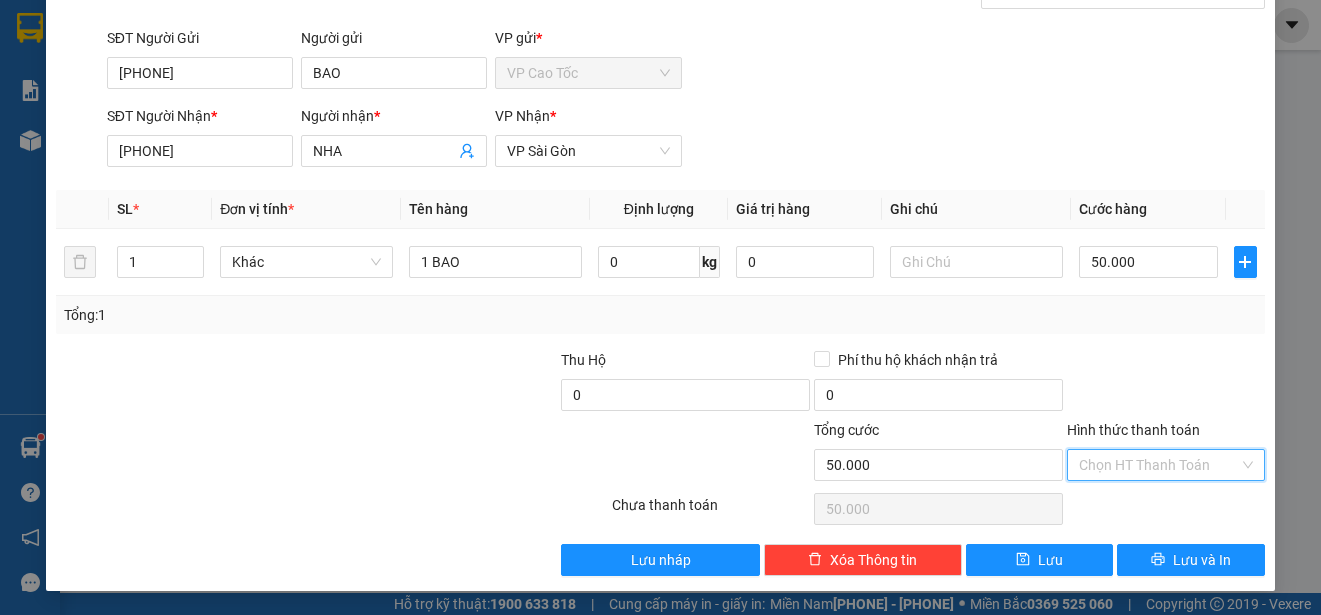 click on "Hình thức thanh toán" at bounding box center (1159, 465) 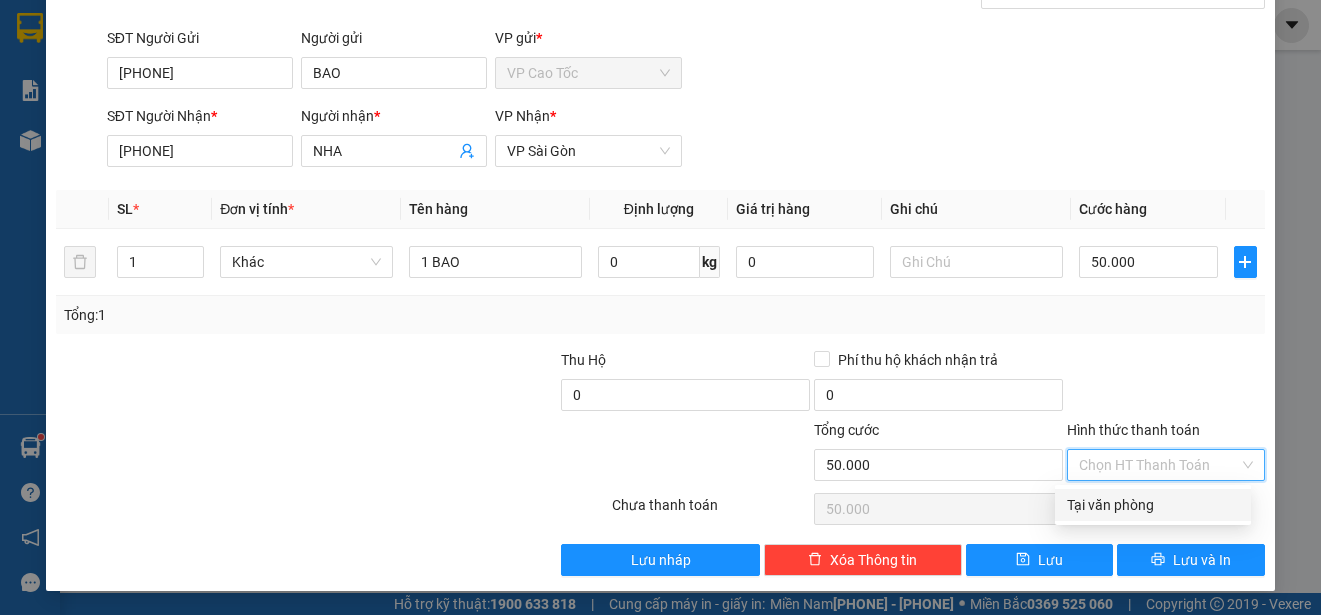 click on "Tại văn phòng" at bounding box center (1153, 505) 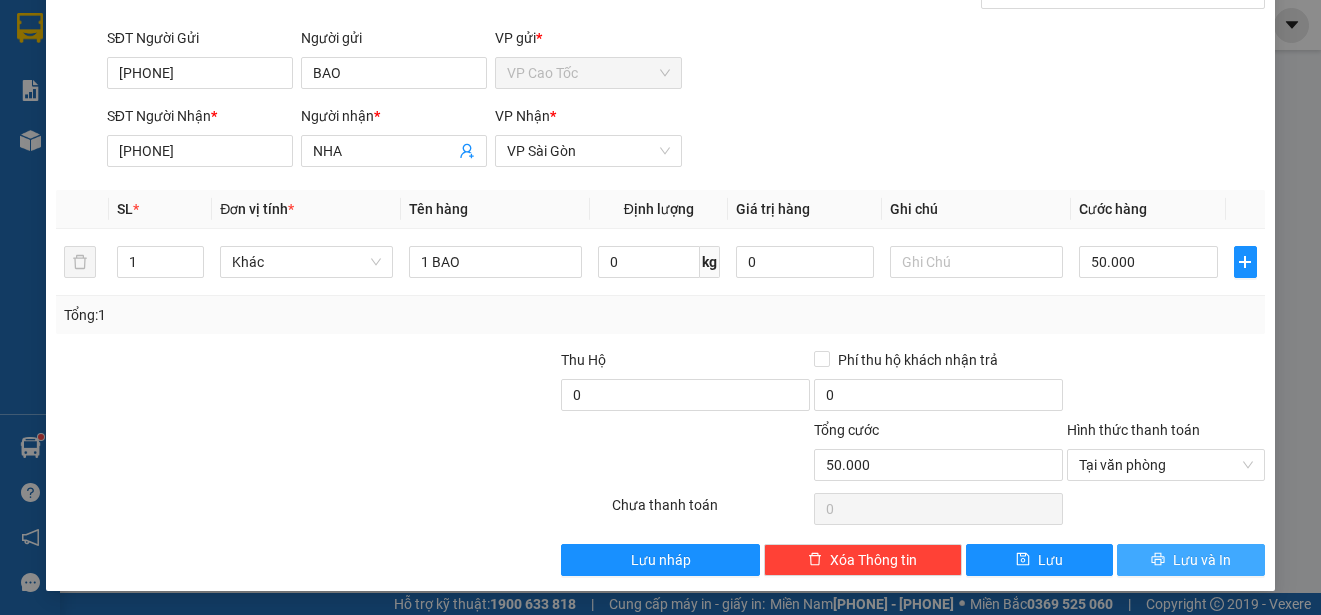 click on "Lưu và In" at bounding box center [1202, 560] 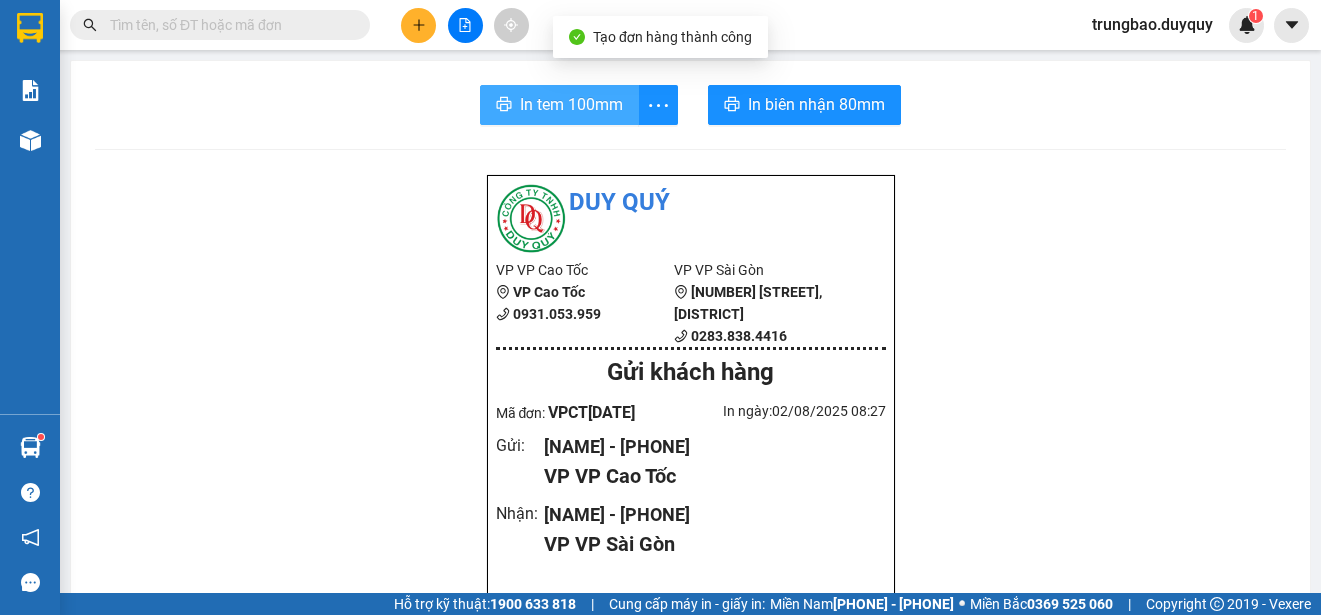click on "In tem 100mm" at bounding box center [571, 104] 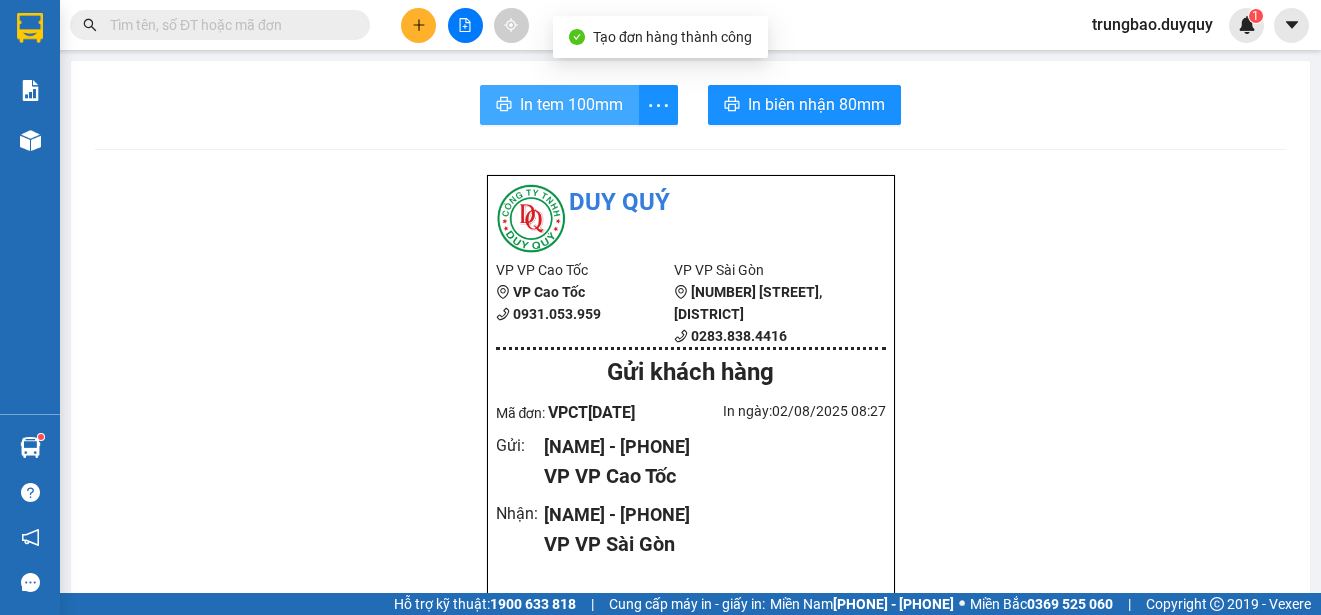 scroll, scrollTop: 0, scrollLeft: 0, axis: both 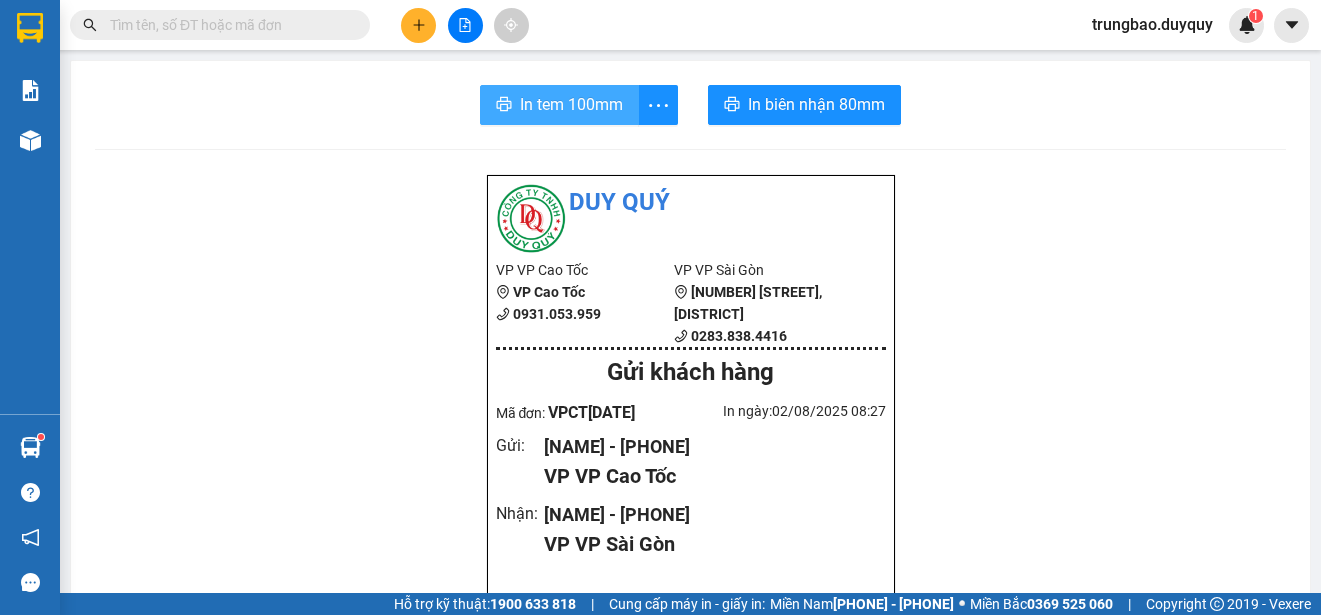 click on "In tem 100mm" at bounding box center [571, 104] 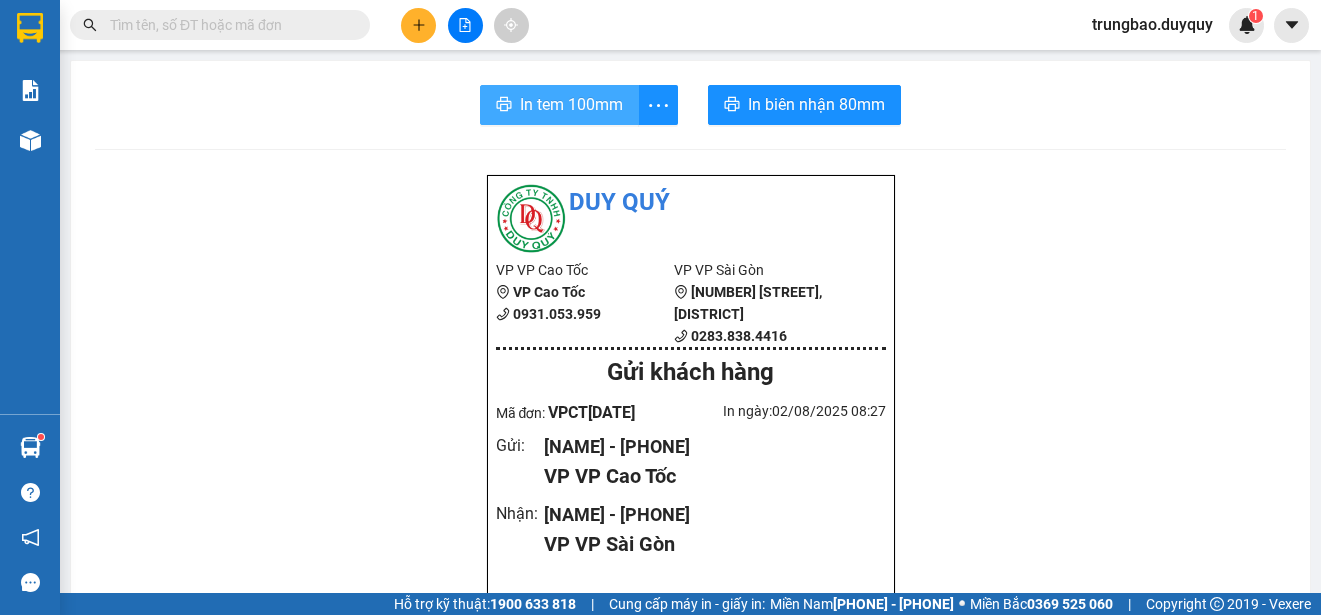 scroll, scrollTop: 0, scrollLeft: 0, axis: both 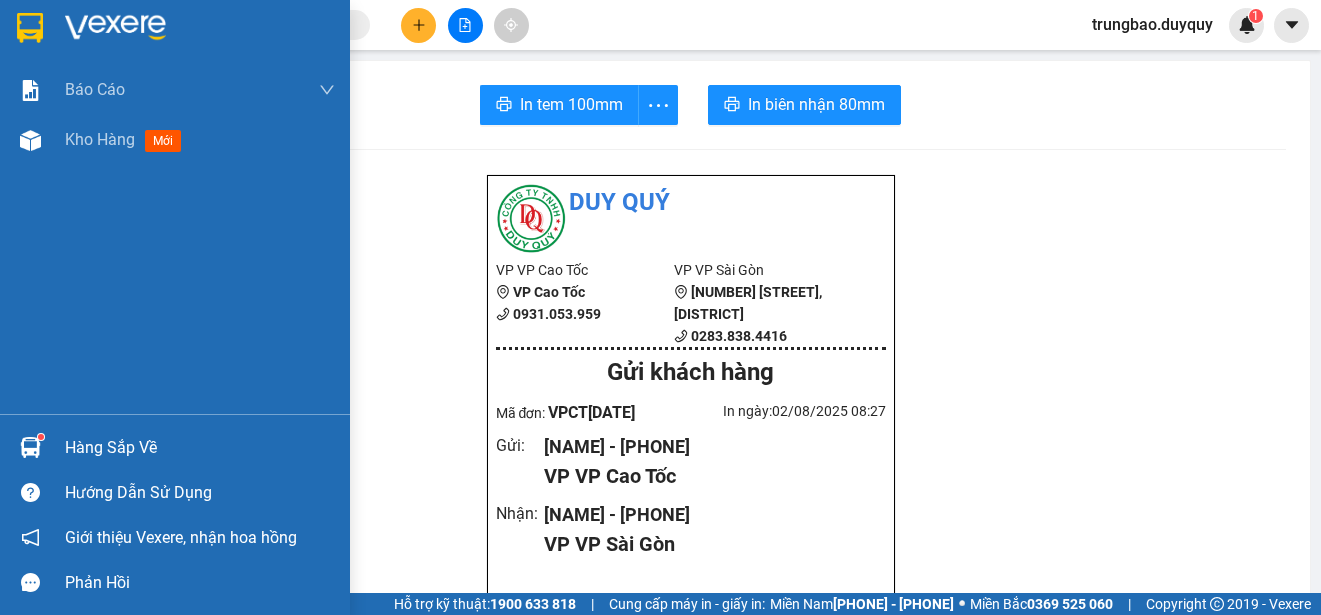 click at bounding box center [30, 28] 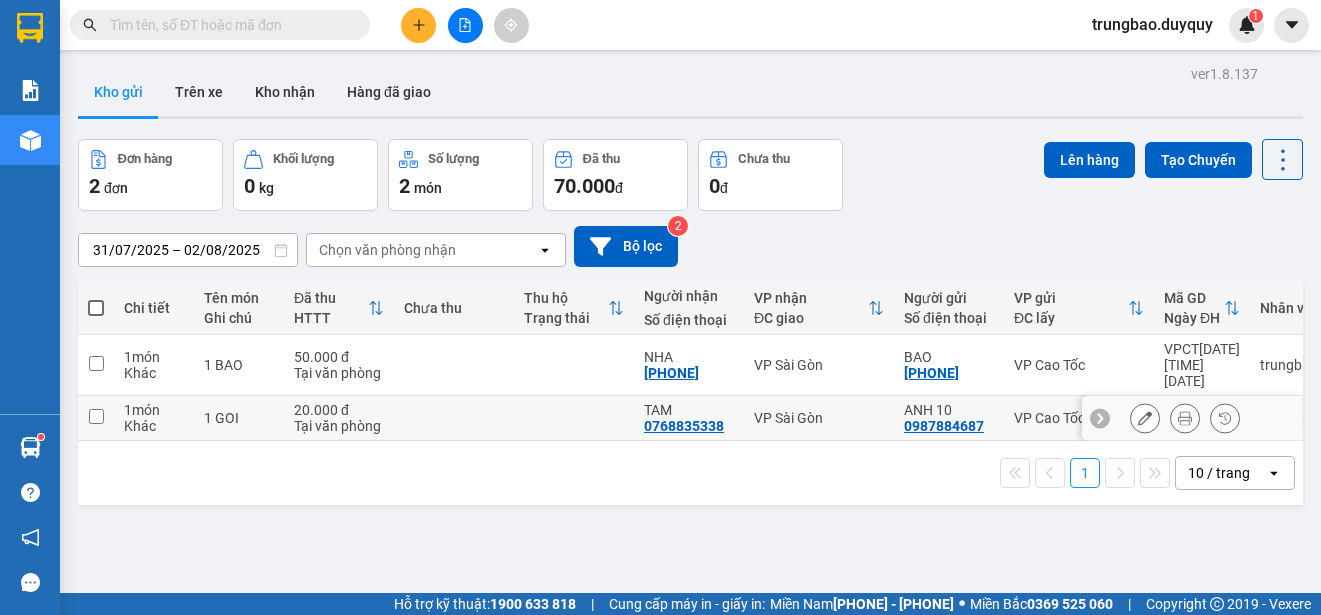 click at bounding box center (96, 416) 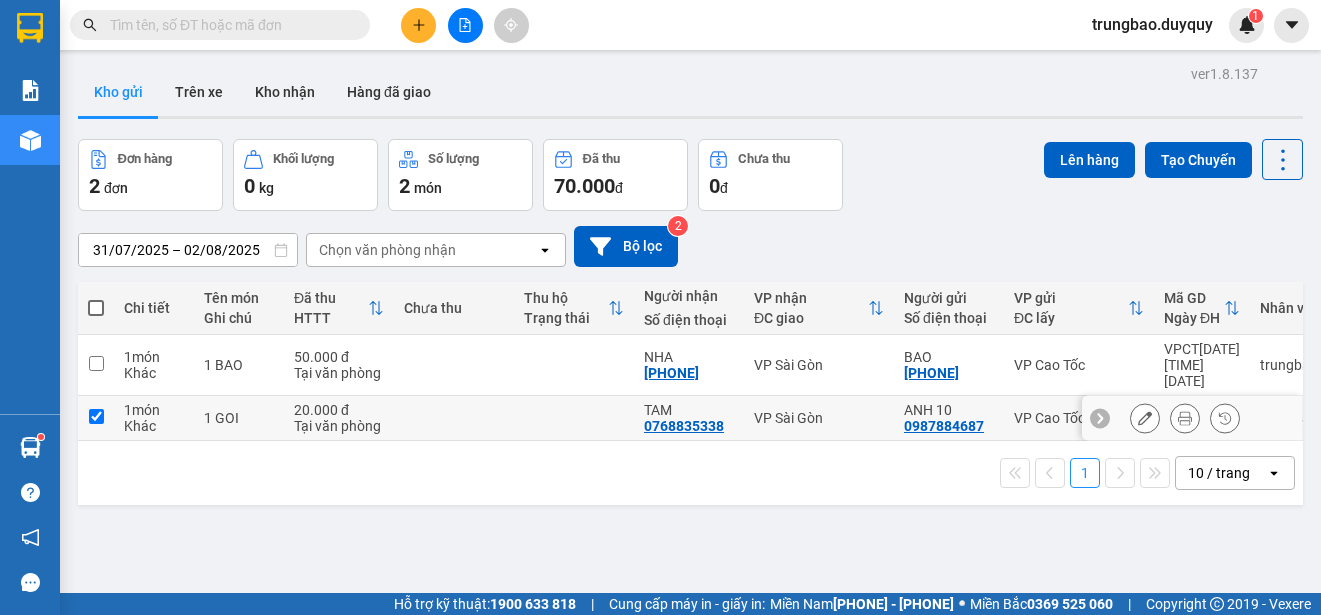 checkbox on "true" 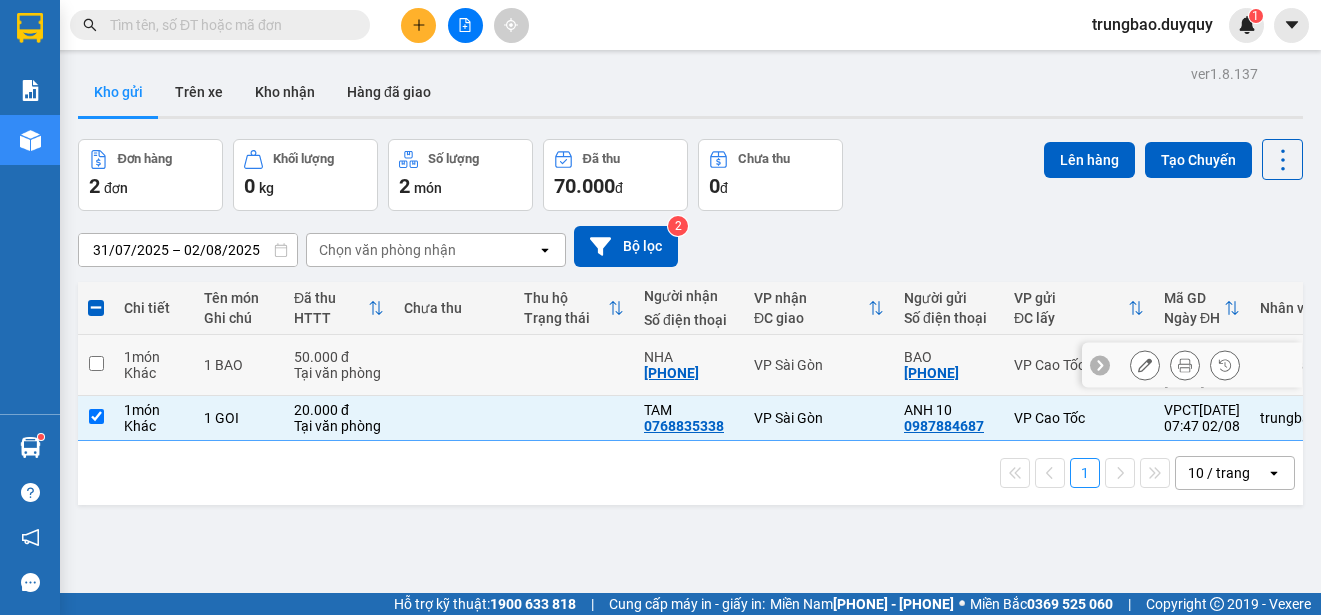 click at bounding box center [96, 363] 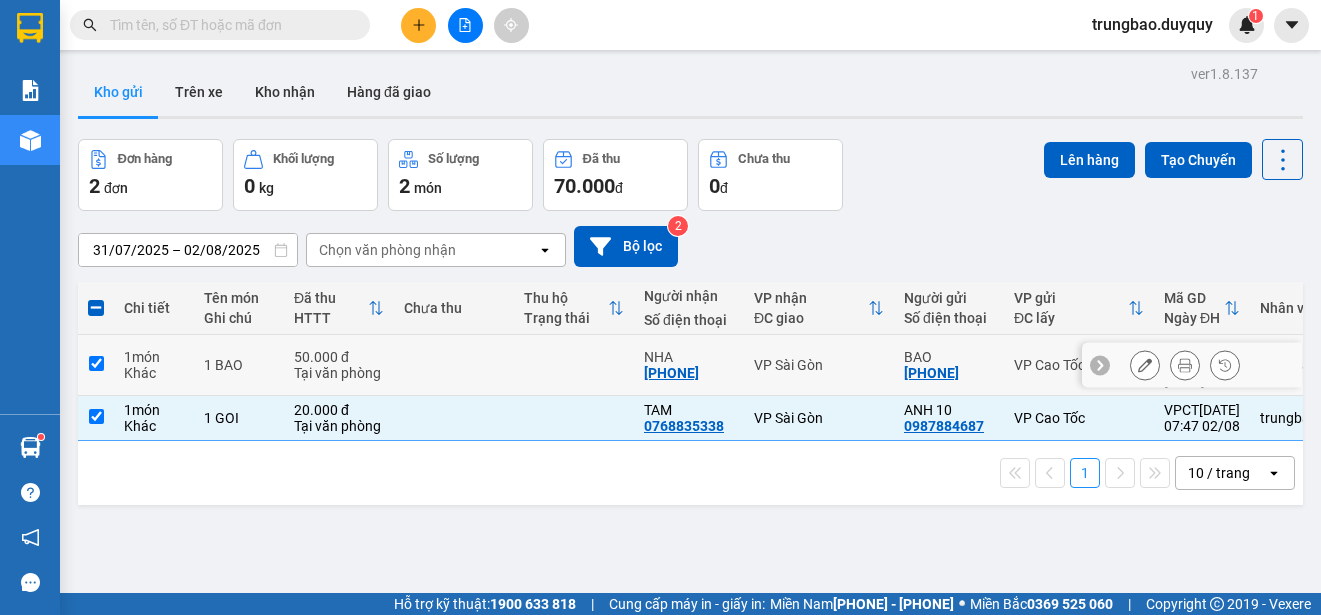 checkbox on "true" 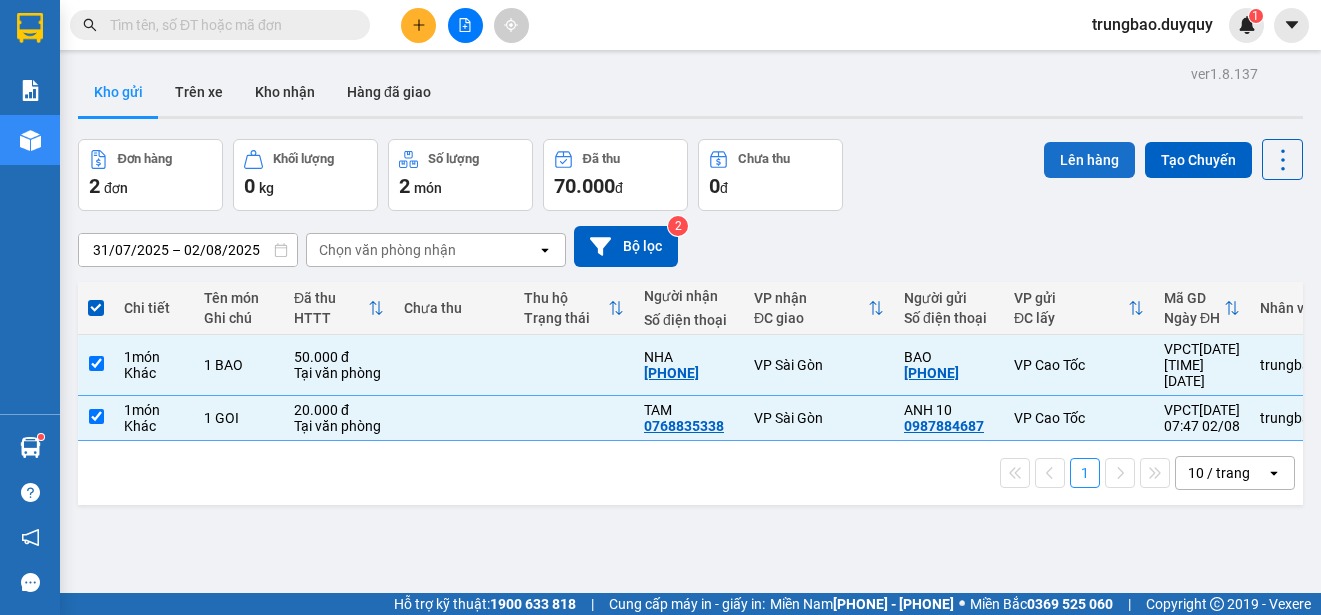 click on "Lên hàng" at bounding box center [1089, 160] 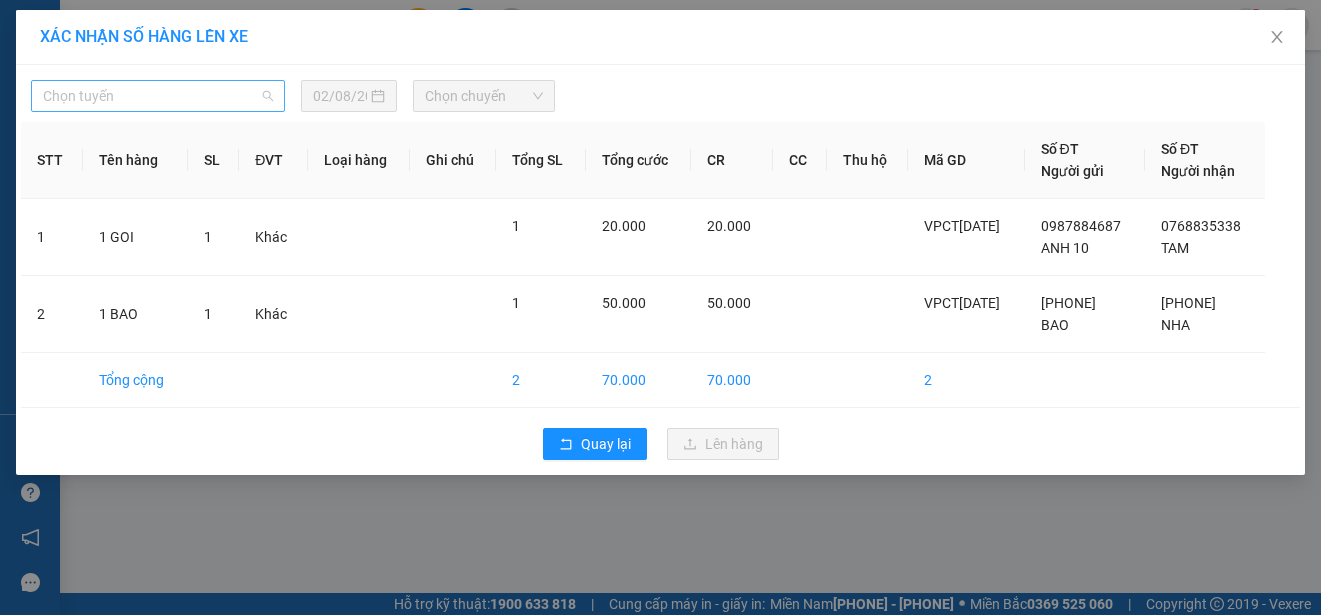 click on "Chọn tuyến" at bounding box center (158, 96) 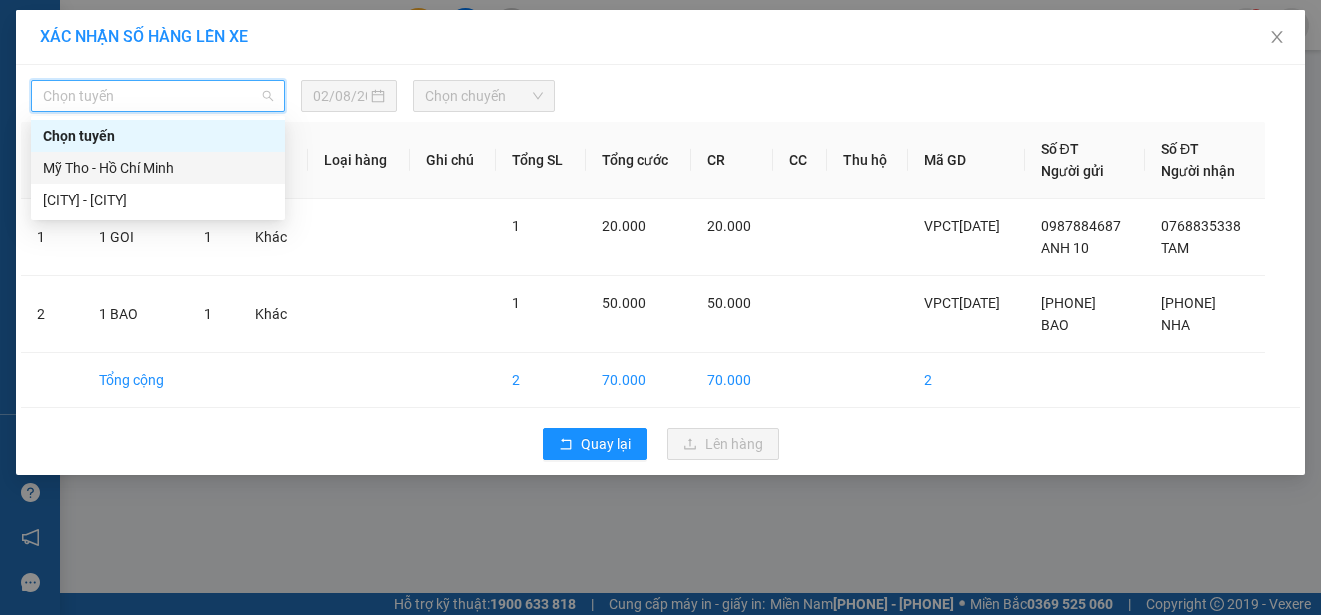 click on "Mỹ Tho - Hồ Chí Minh" at bounding box center (158, 168) 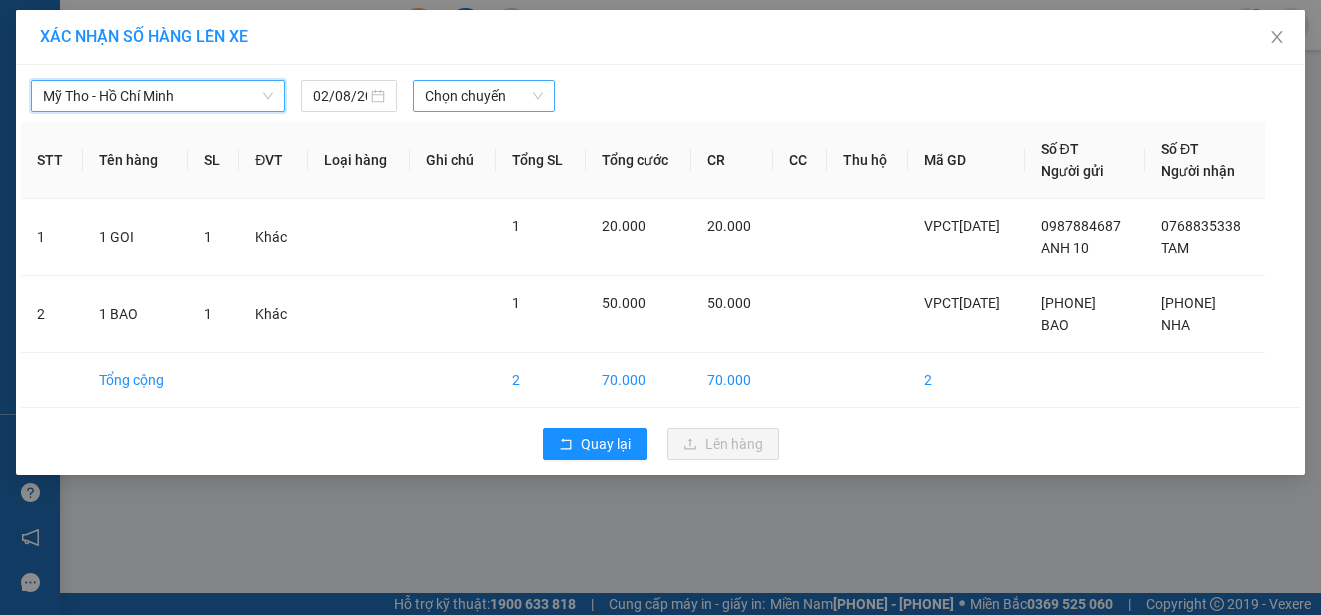 click on "Chọn chuyến" at bounding box center [483, 96] 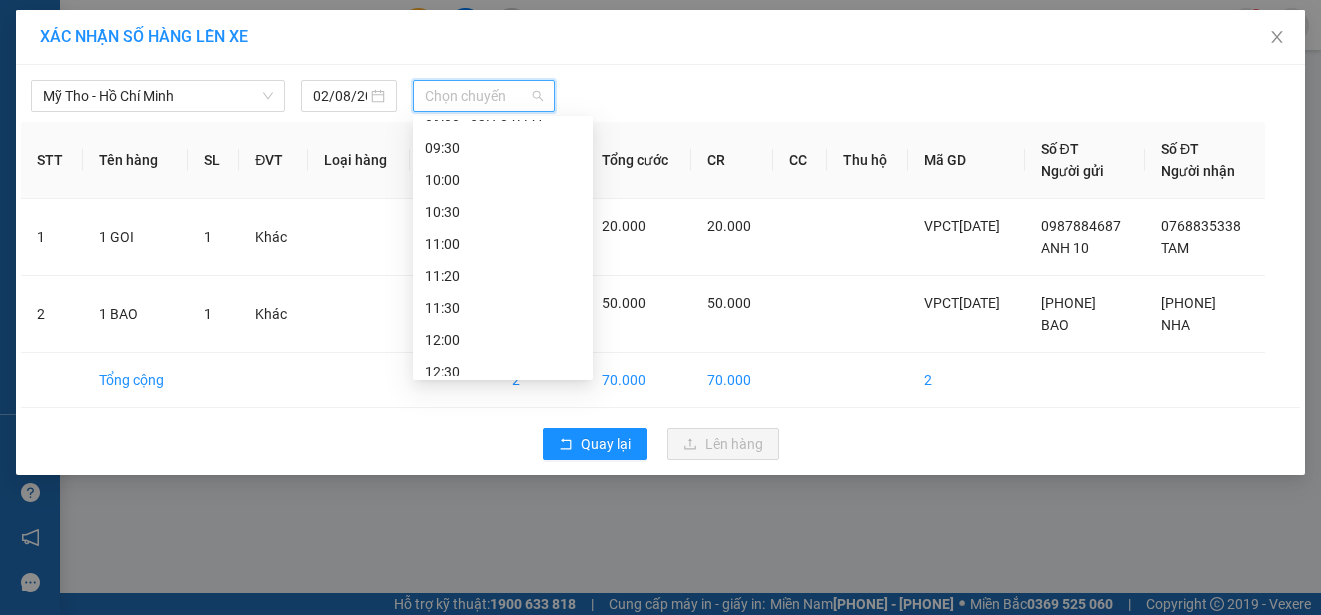 scroll, scrollTop: 400, scrollLeft: 0, axis: vertical 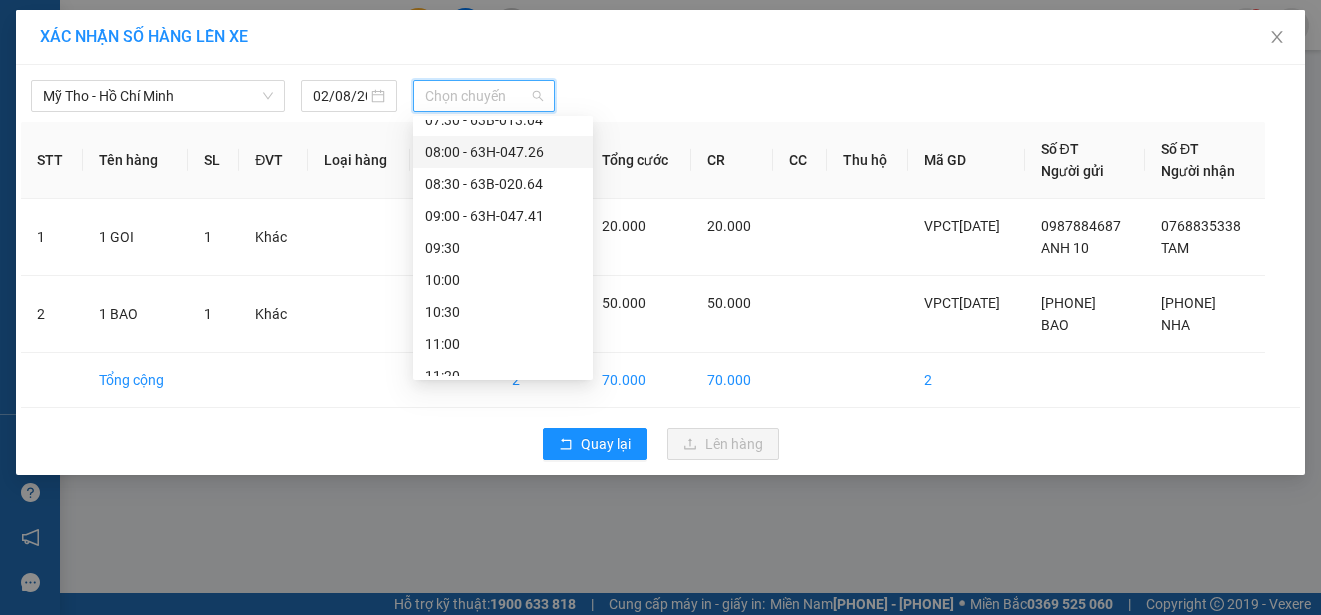 click on "[TIME] - [PLATE]" at bounding box center [503, 152] 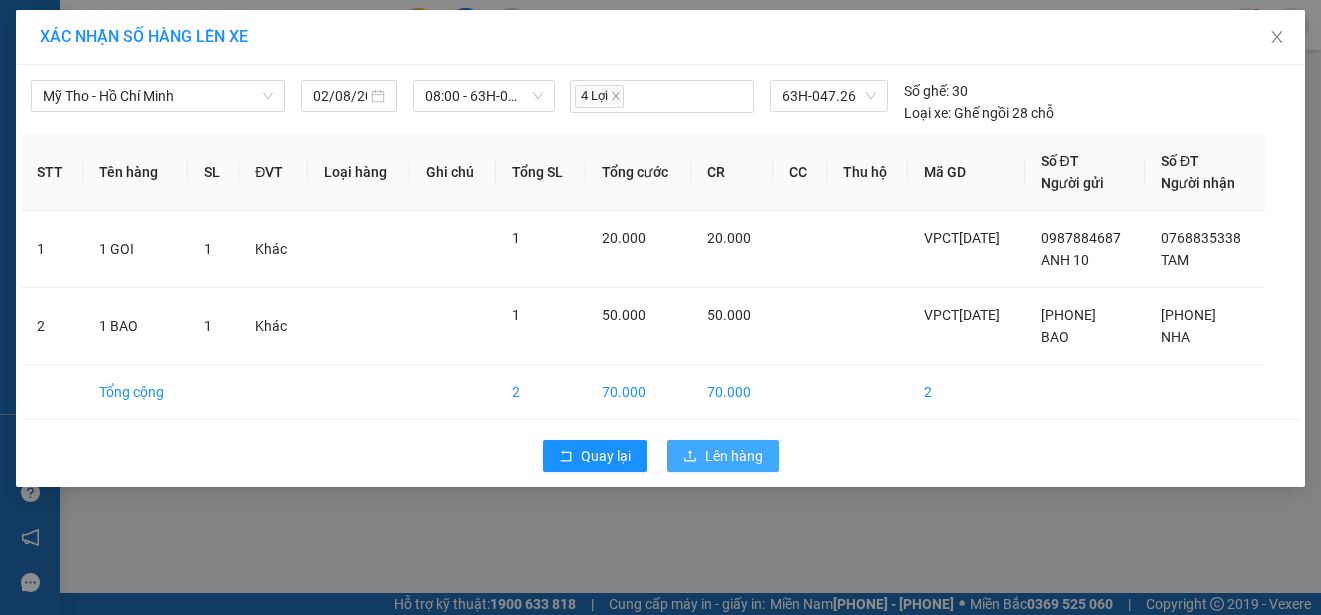 click on "Lên hàng" at bounding box center [734, 456] 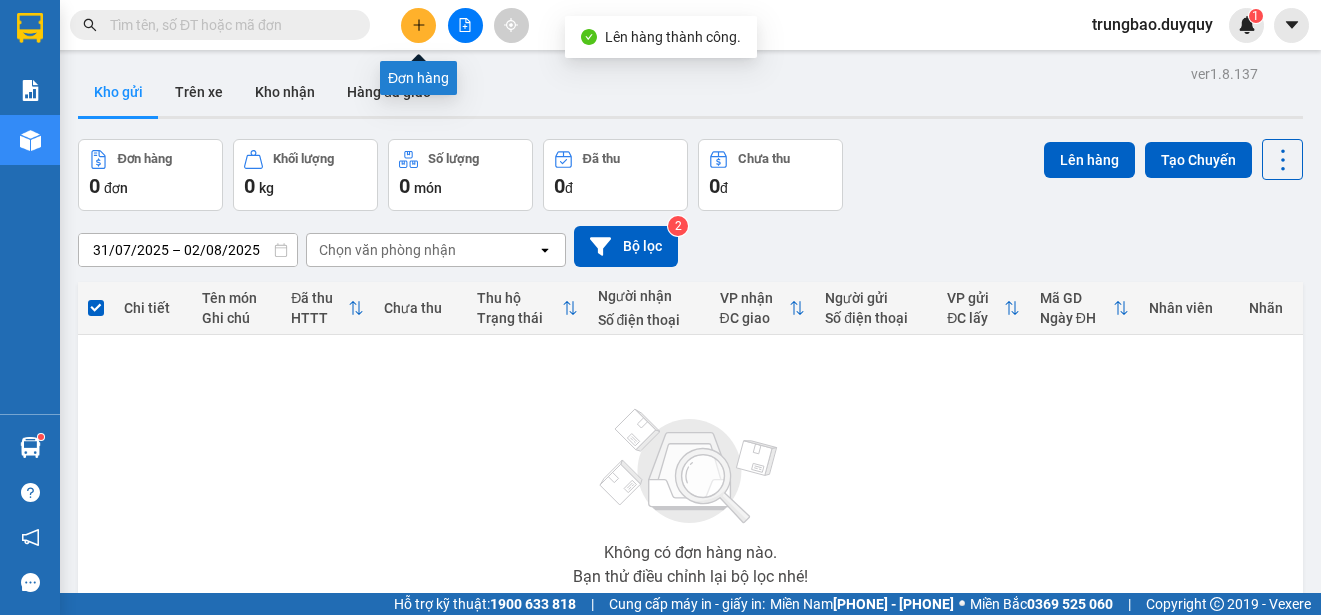click at bounding box center (418, 25) 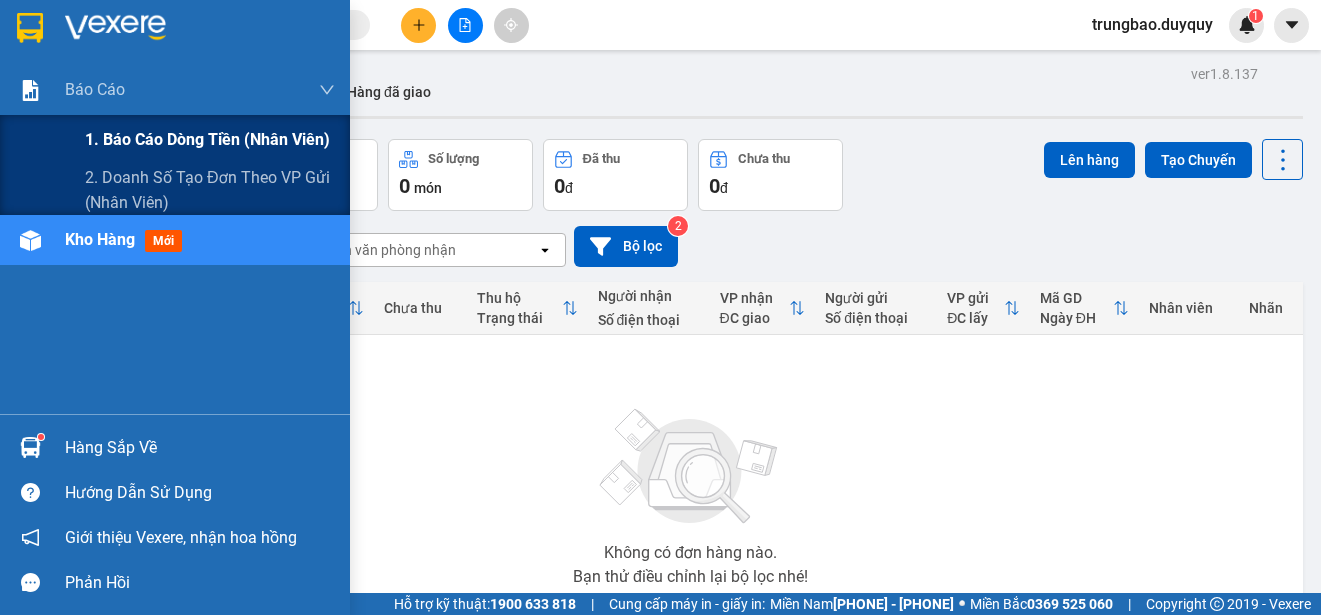 click on "1. Báo cáo dòng tiền (nhân viên)" at bounding box center (207, 139) 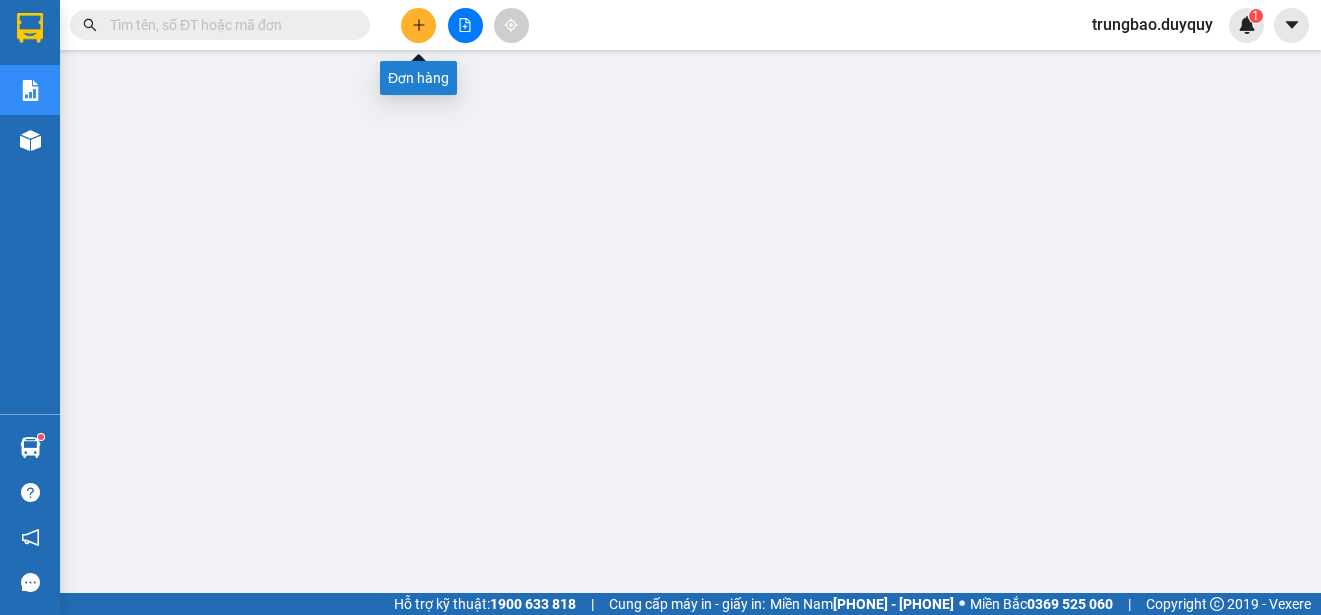 click at bounding box center (418, 25) 